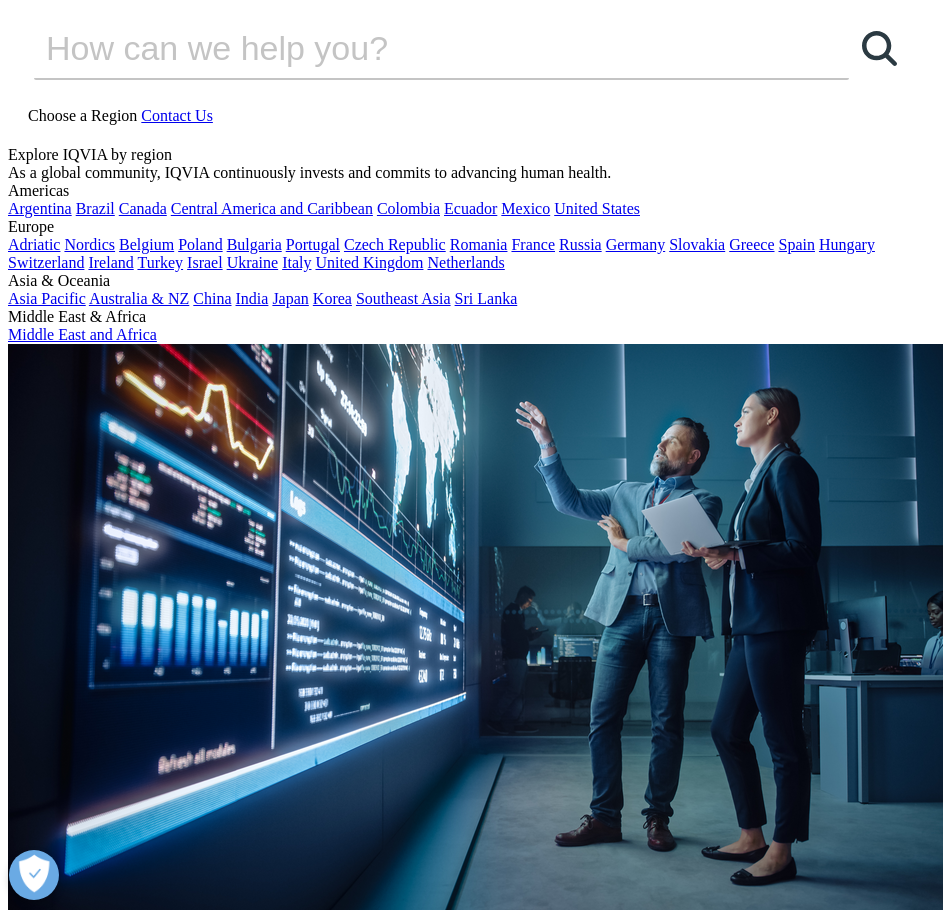 scroll, scrollTop: 0, scrollLeft: 0, axis: both 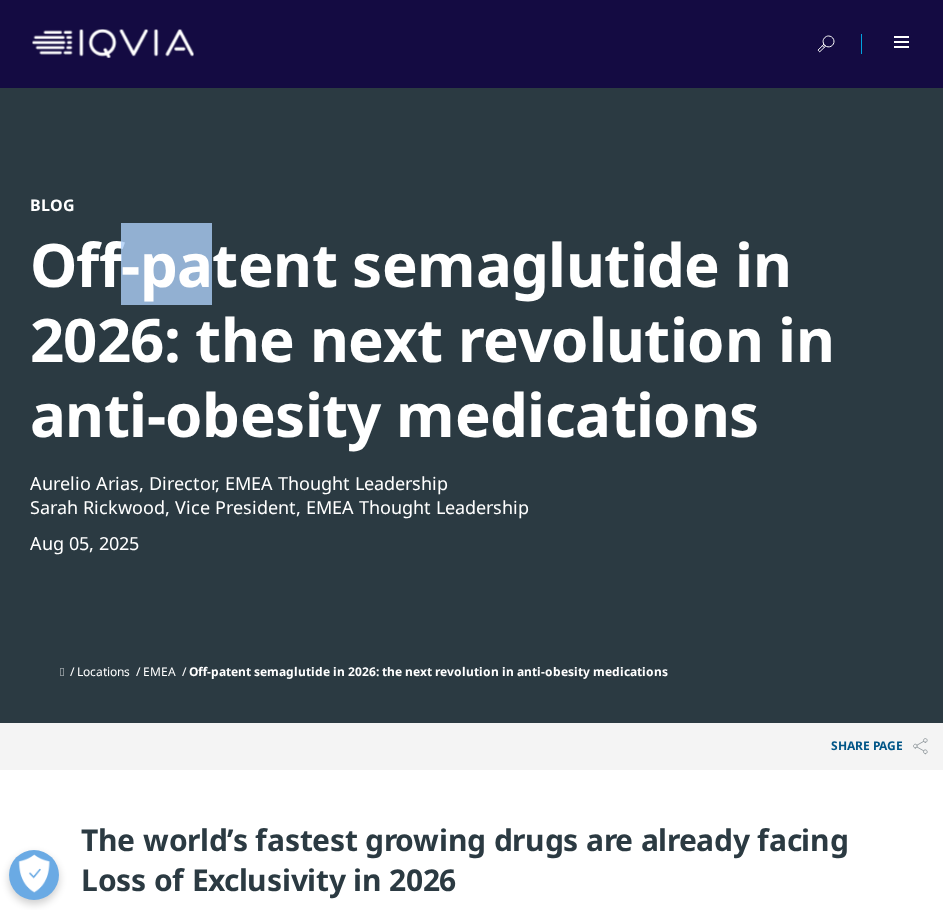 drag, startPoint x: 126, startPoint y: 283, endPoint x: 216, endPoint y: 276, distance: 90.27181 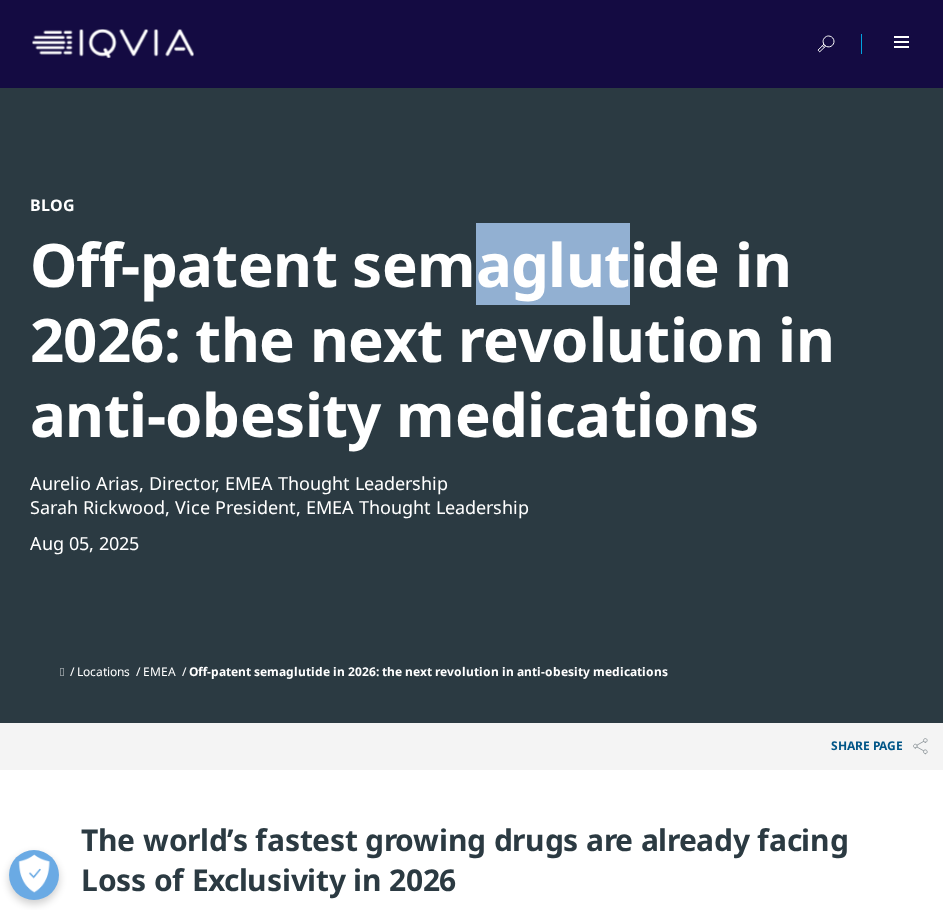 drag, startPoint x: 491, startPoint y: 268, endPoint x: 630, endPoint y: 262, distance: 139.12944 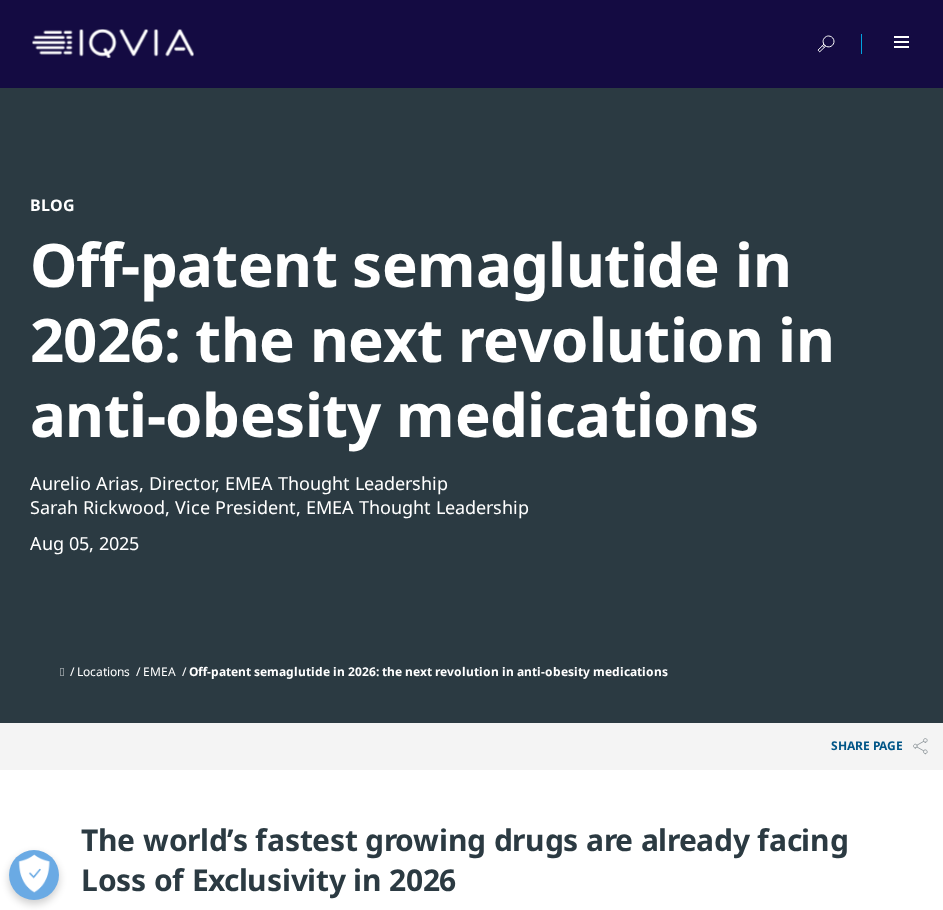 drag, startPoint x: 94, startPoint y: 349, endPoint x: 249, endPoint y: 346, distance: 155.02902 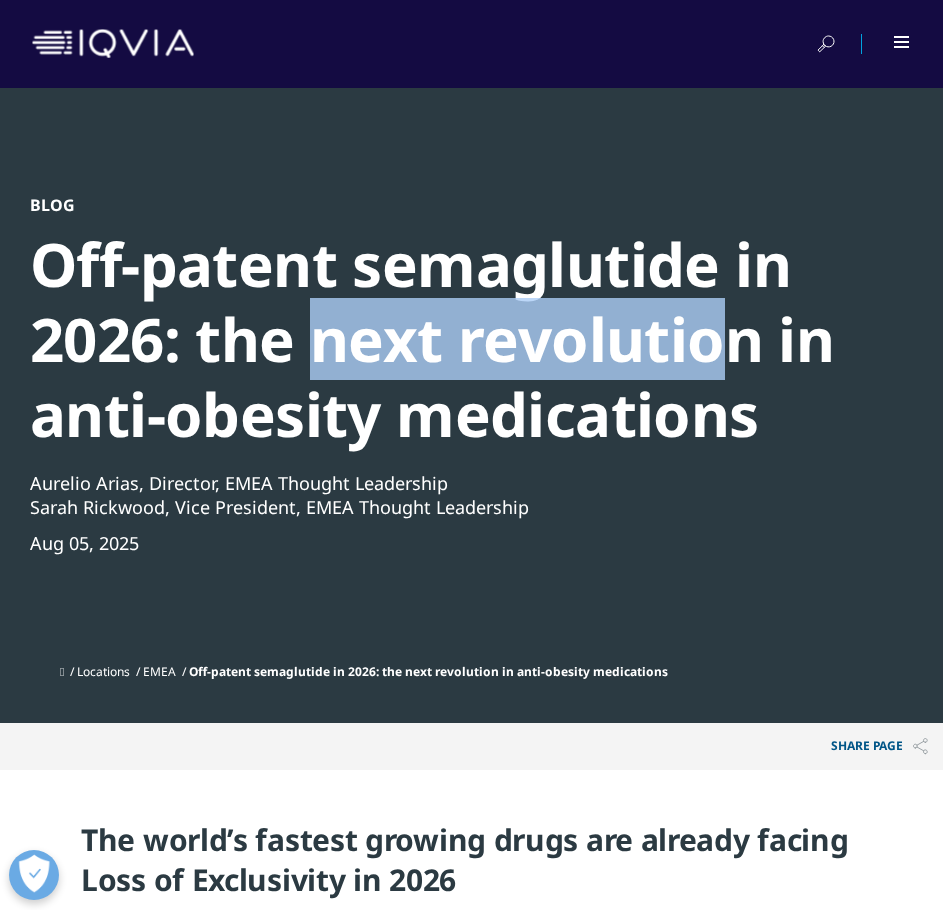 drag, startPoint x: 344, startPoint y: 341, endPoint x: 732, endPoint y: 320, distance: 388.56787 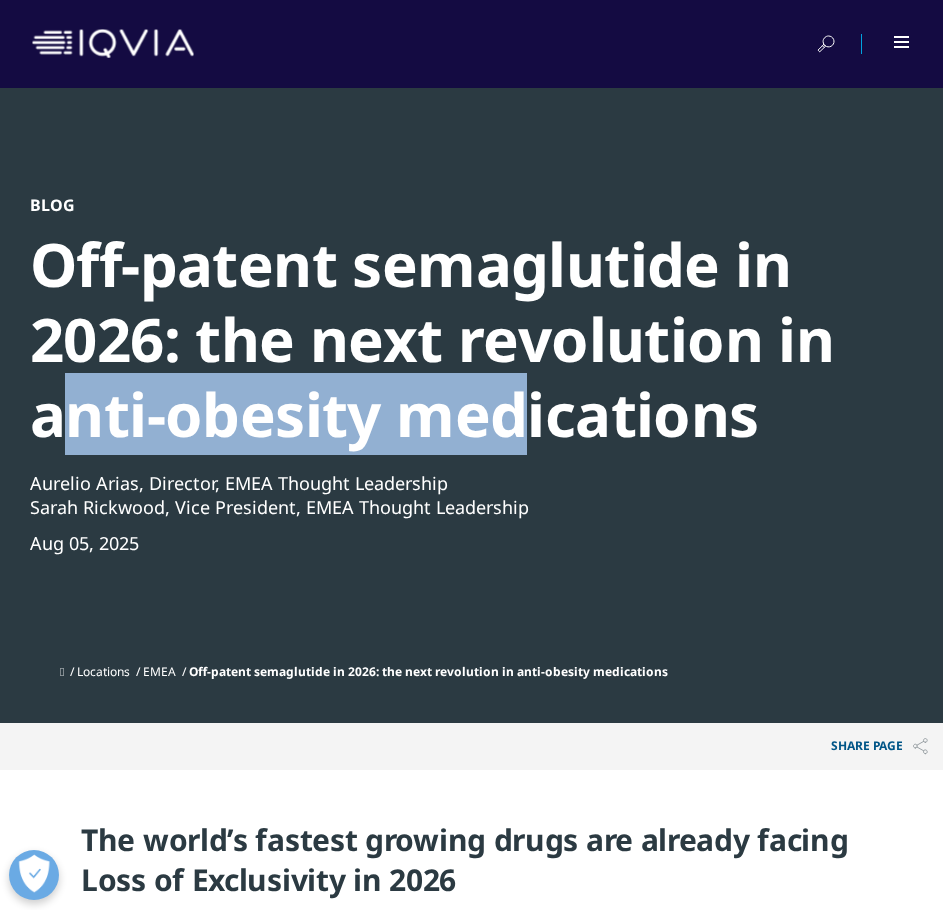 drag, startPoint x: 269, startPoint y: 413, endPoint x: 520, endPoint y: 403, distance: 251.19913 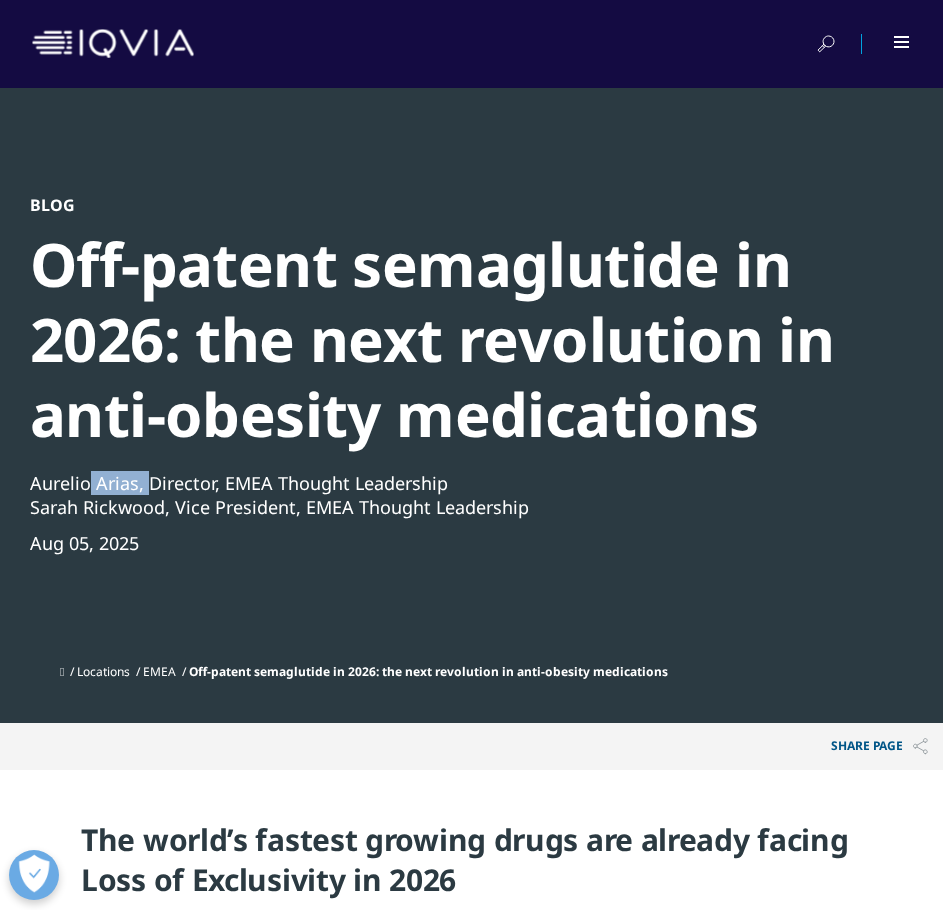 drag, startPoint x: 91, startPoint y: 482, endPoint x: 152, endPoint y: 483, distance: 61.008198 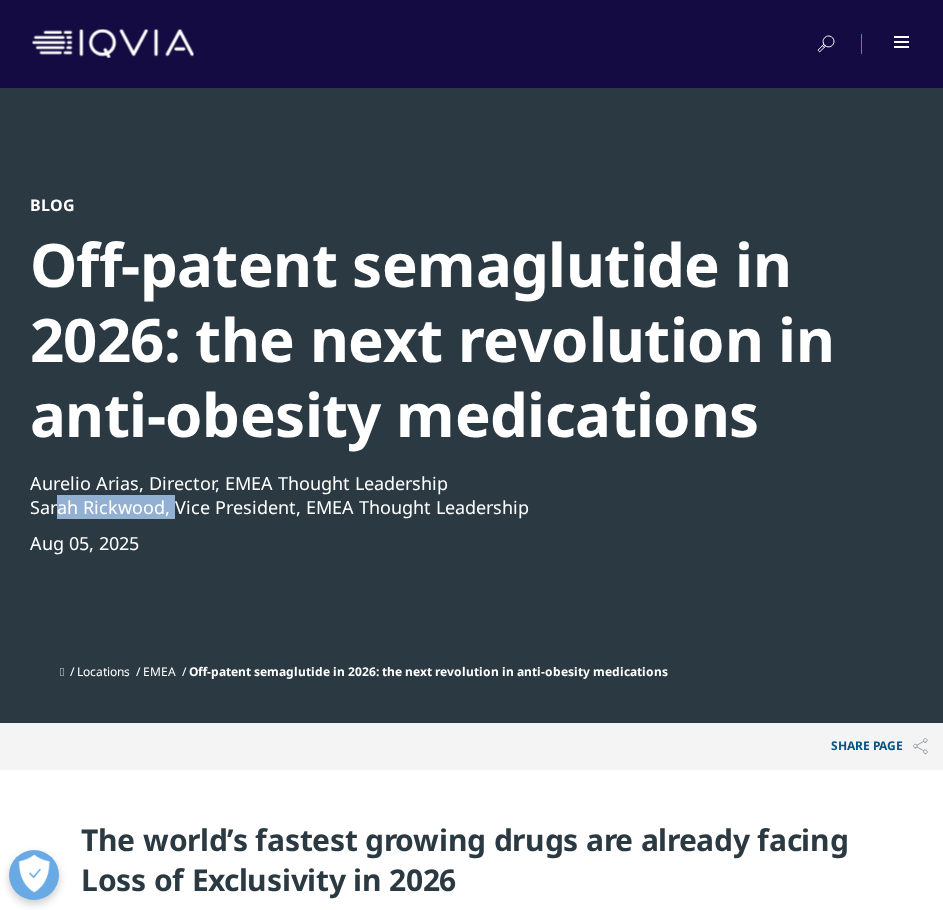 drag, startPoint x: 63, startPoint y: 505, endPoint x: 221, endPoint y: 496, distance: 158.25612 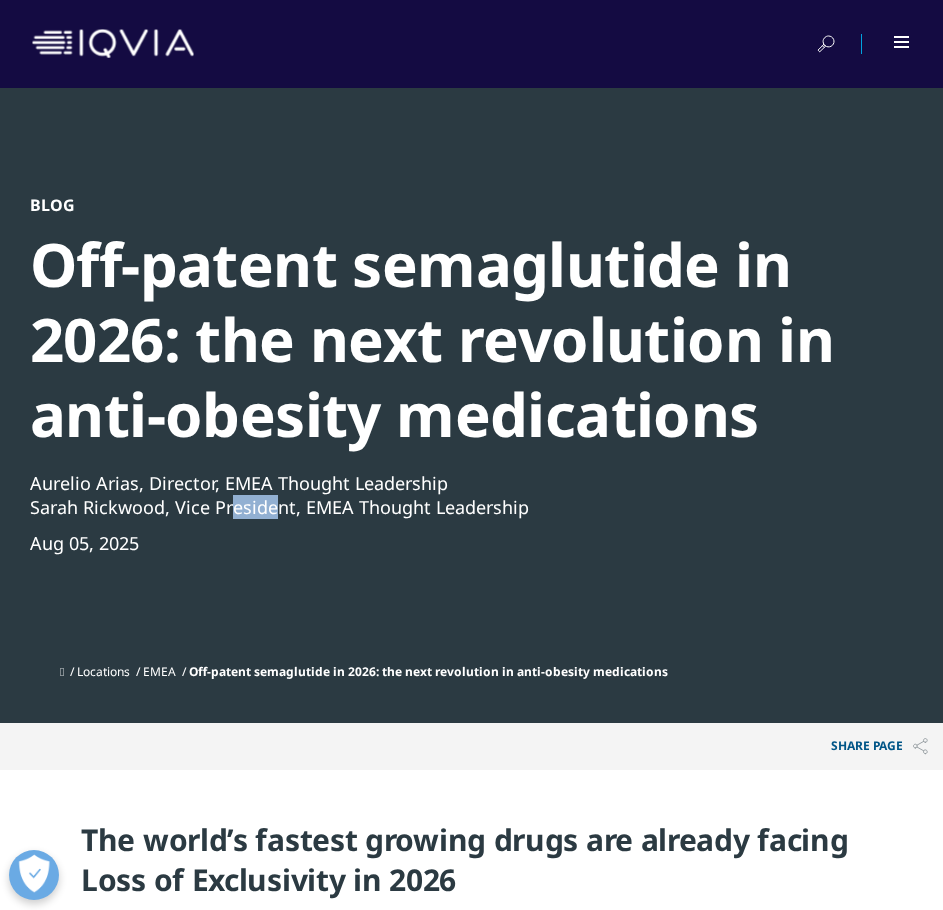 drag, startPoint x: 279, startPoint y: 503, endPoint x: 356, endPoint y: 501, distance: 77.02597 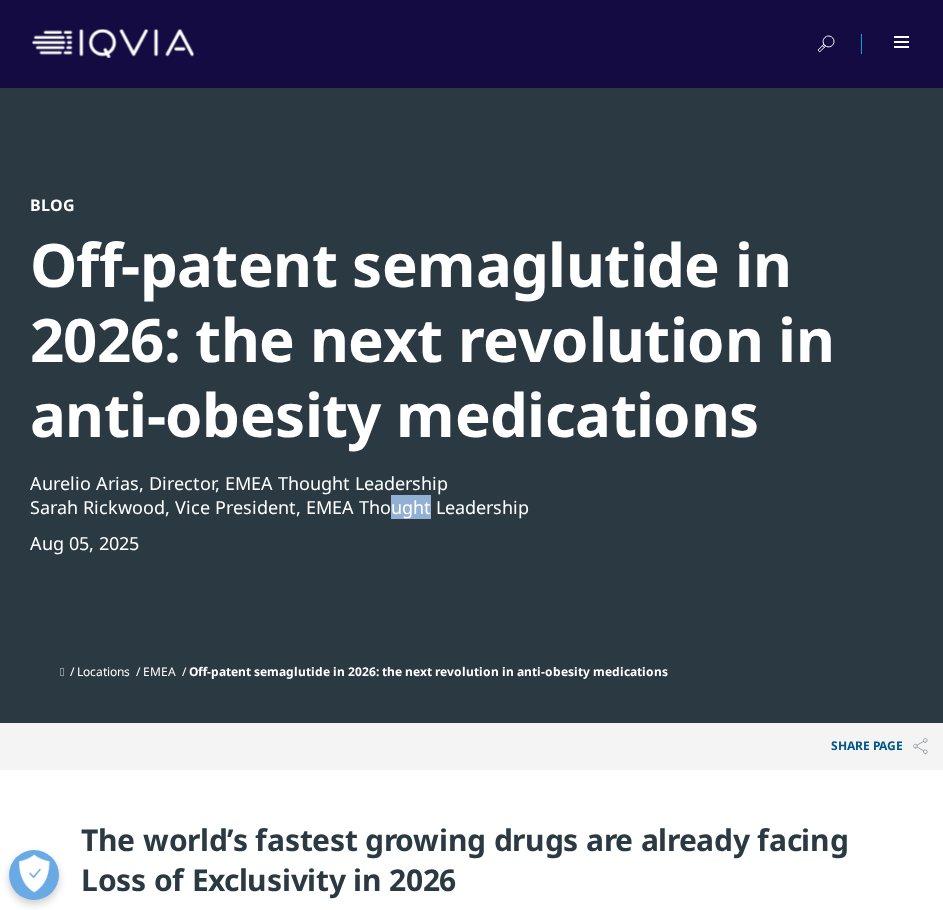 drag, startPoint x: 402, startPoint y: 501, endPoint x: 456, endPoint y: 503, distance: 54.037025 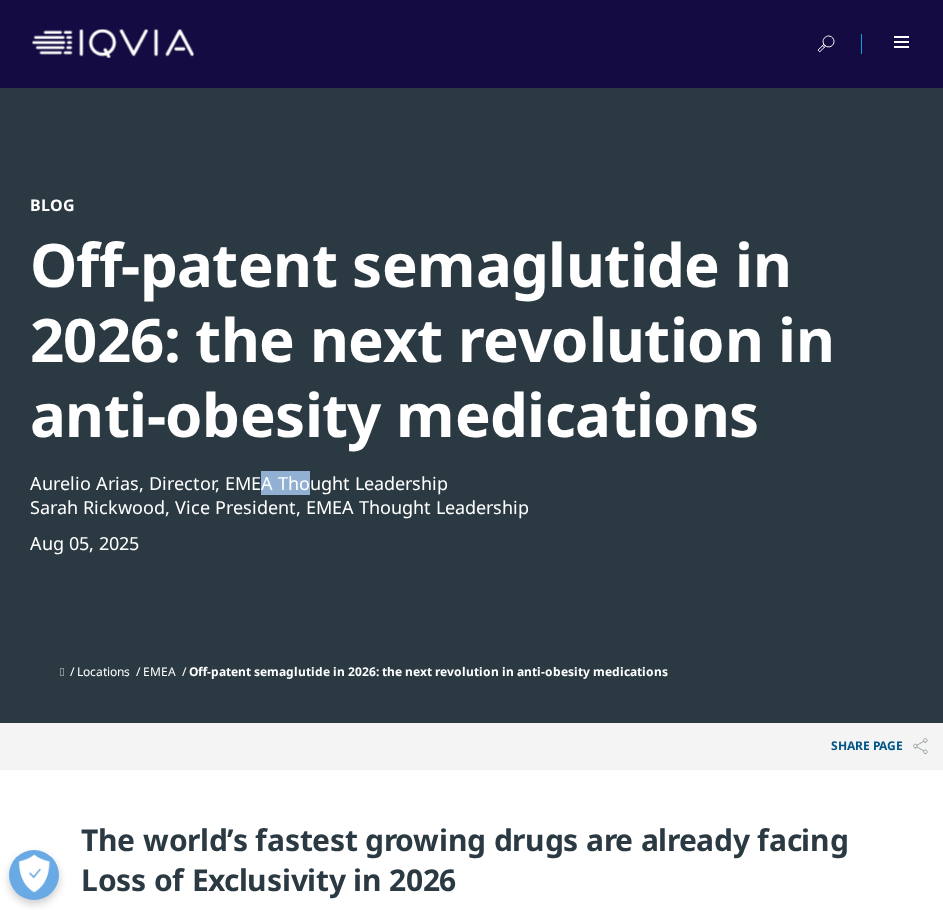 drag, startPoint x: 259, startPoint y: 486, endPoint x: 336, endPoint y: 479, distance: 77.31753 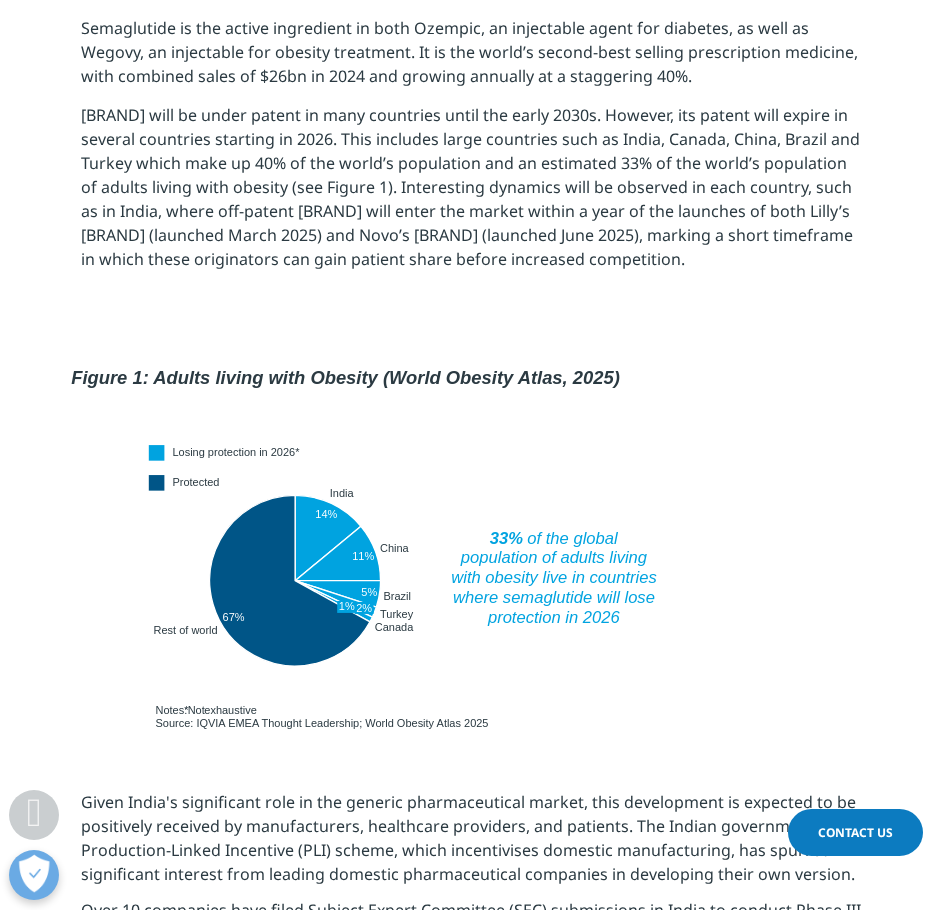 scroll, scrollTop: 900, scrollLeft: 0, axis: vertical 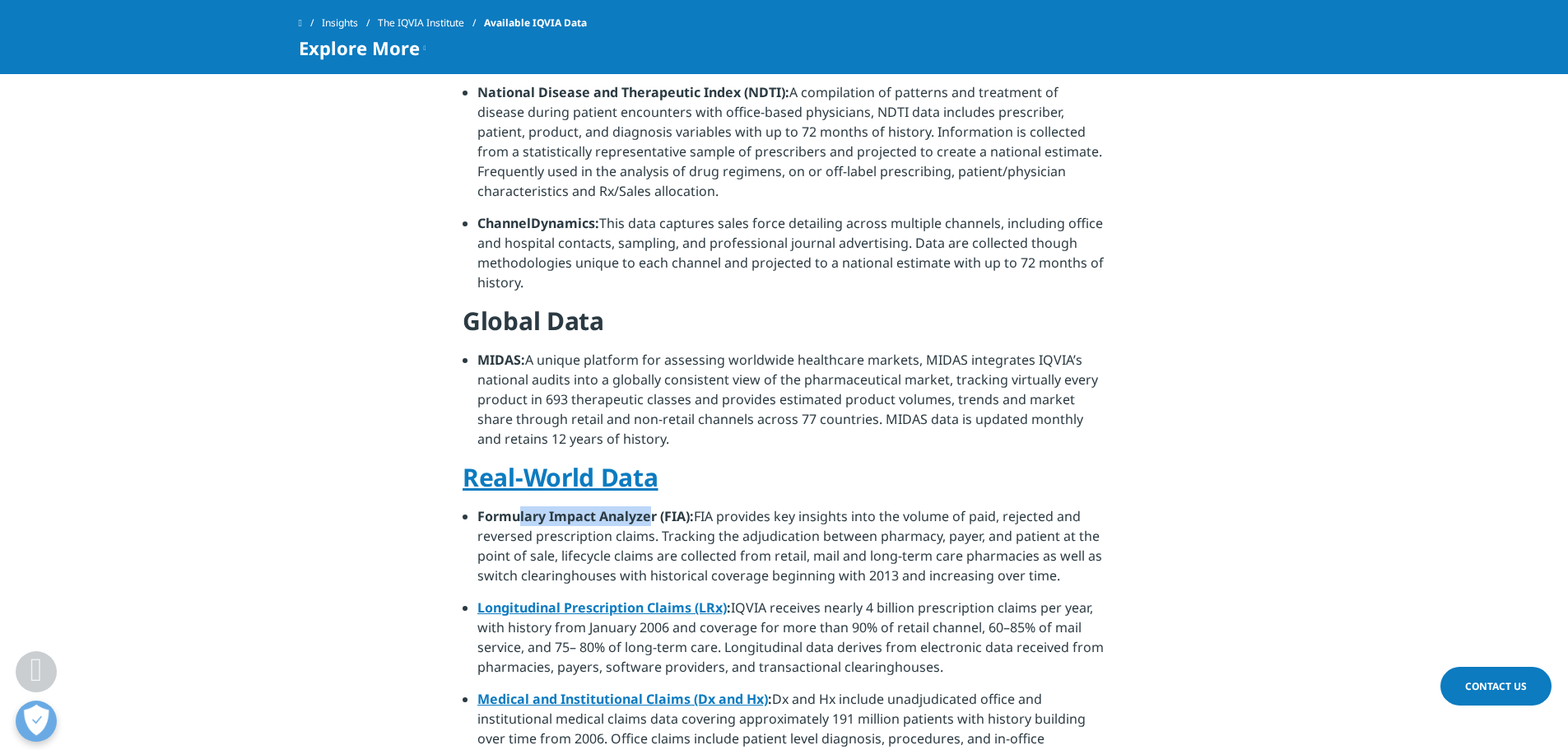 drag, startPoint x: 520, startPoint y: 496, endPoint x: 651, endPoint y: 493, distance: 131.03435 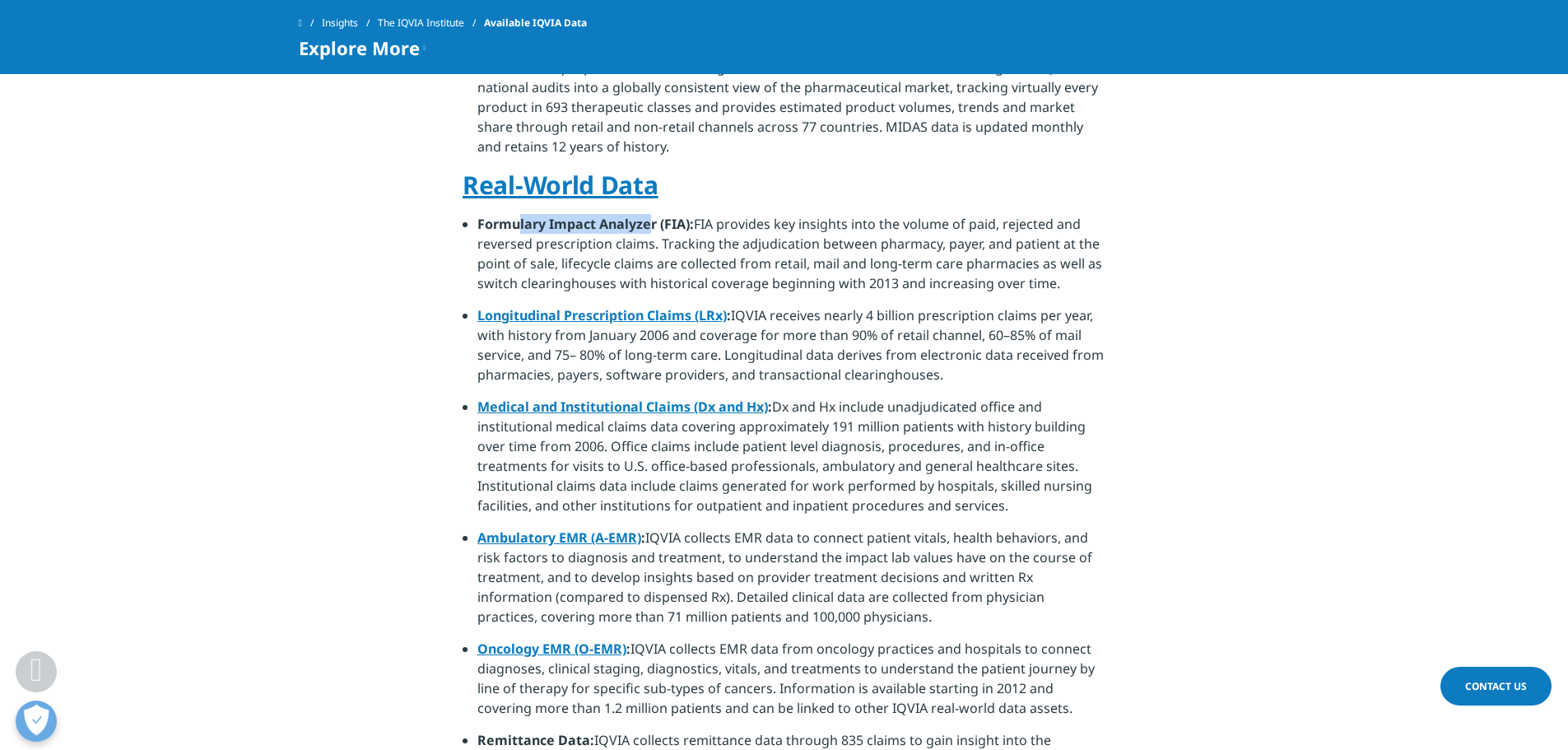 scroll, scrollTop: 1070, scrollLeft: 0, axis: vertical 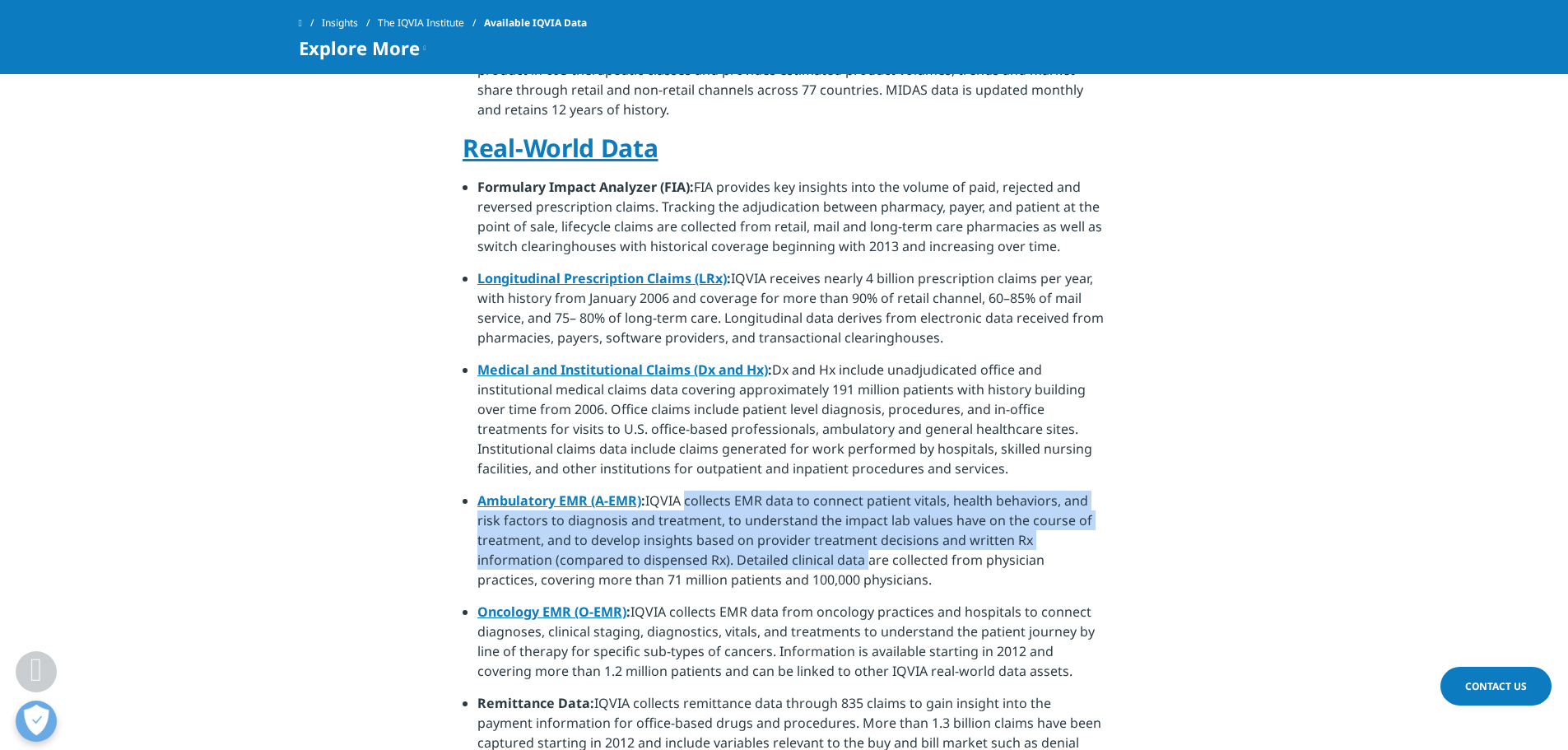 drag, startPoint x: 674, startPoint y: 480, endPoint x: 776, endPoint y: 536, distance: 116.36151 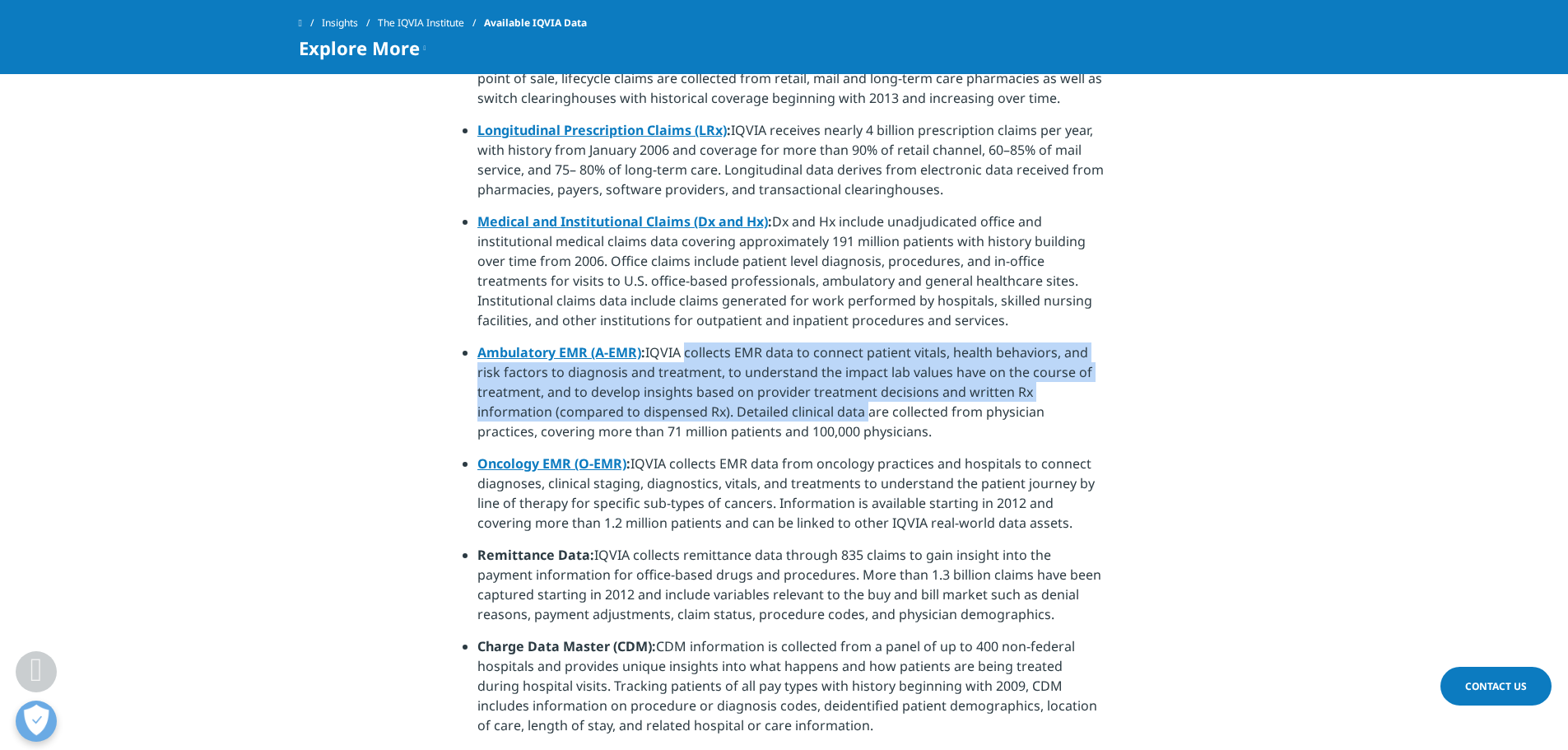 scroll, scrollTop: 1947, scrollLeft: 0, axis: vertical 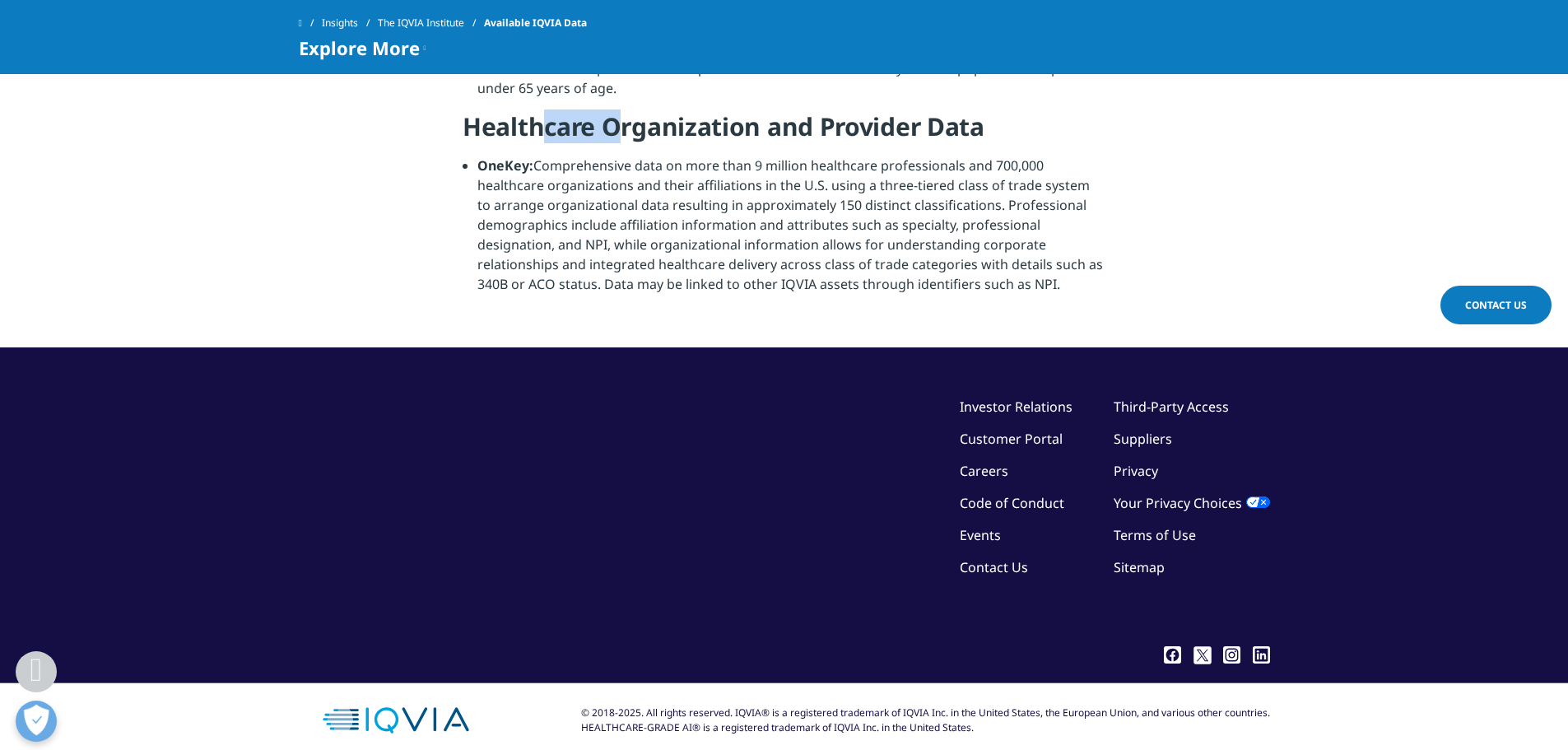 drag, startPoint x: 545, startPoint y: 120, endPoint x: 621, endPoint y: 128, distance: 76.41989 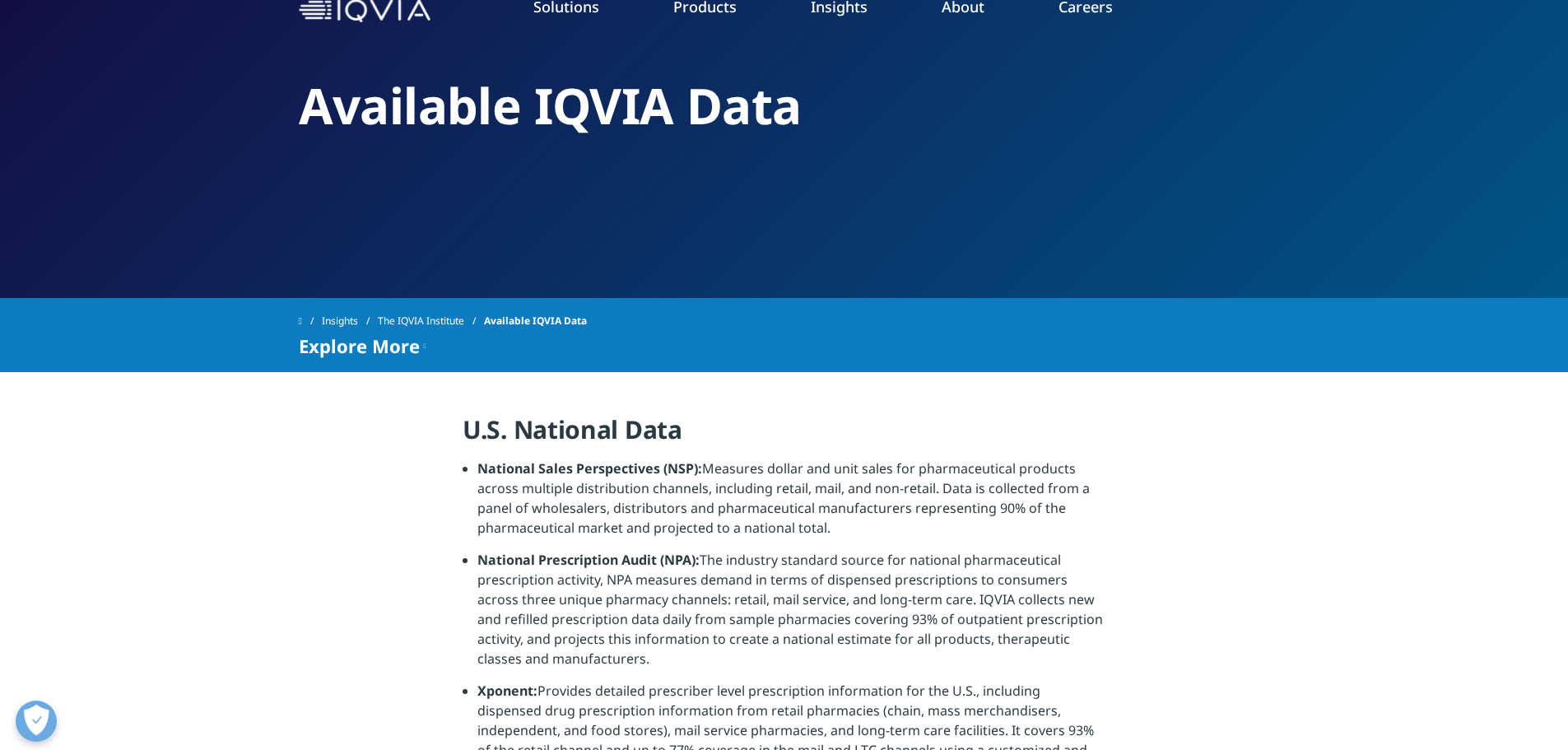 scroll, scrollTop: 0, scrollLeft: 0, axis: both 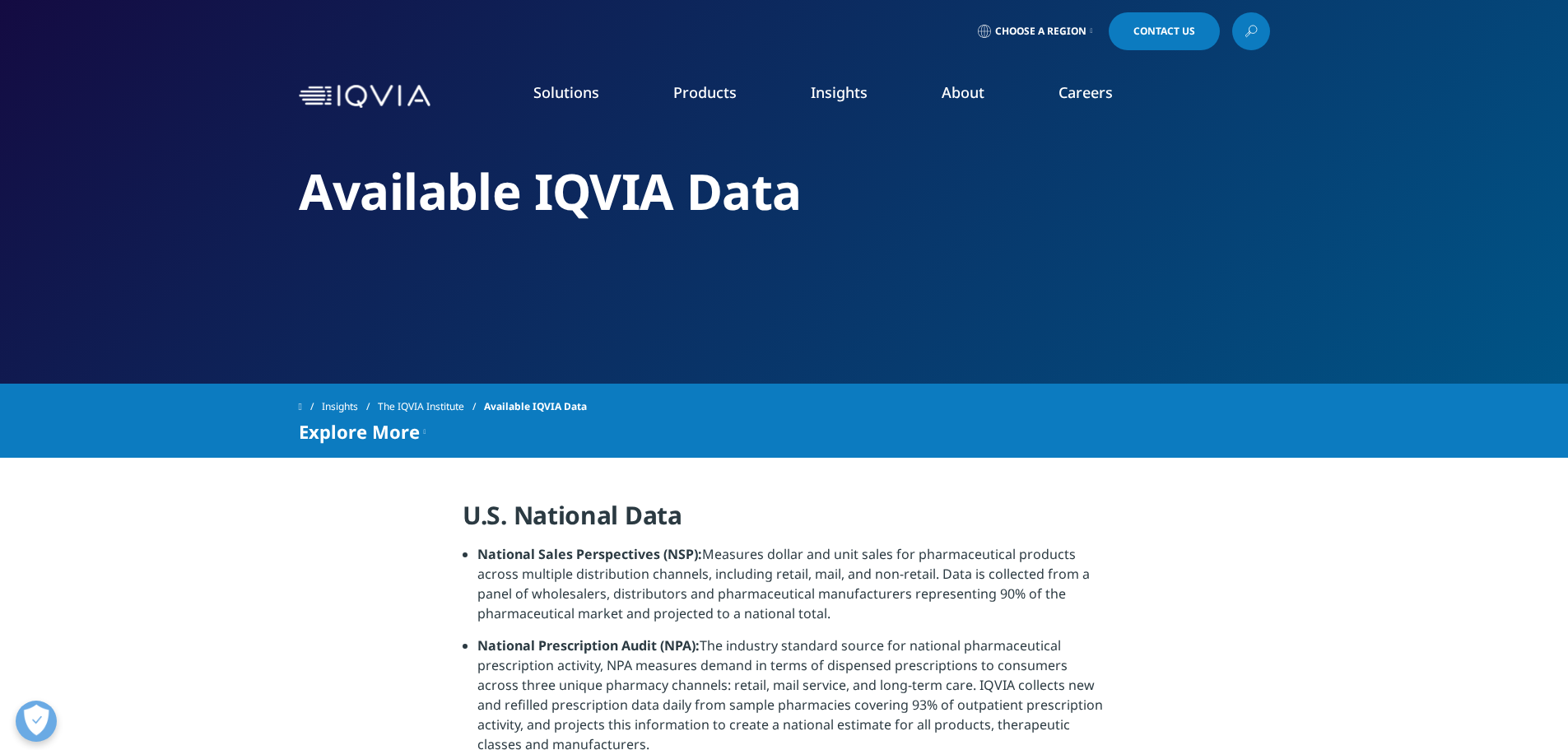 click on "Choose a Region" at bounding box center [1040, 31] 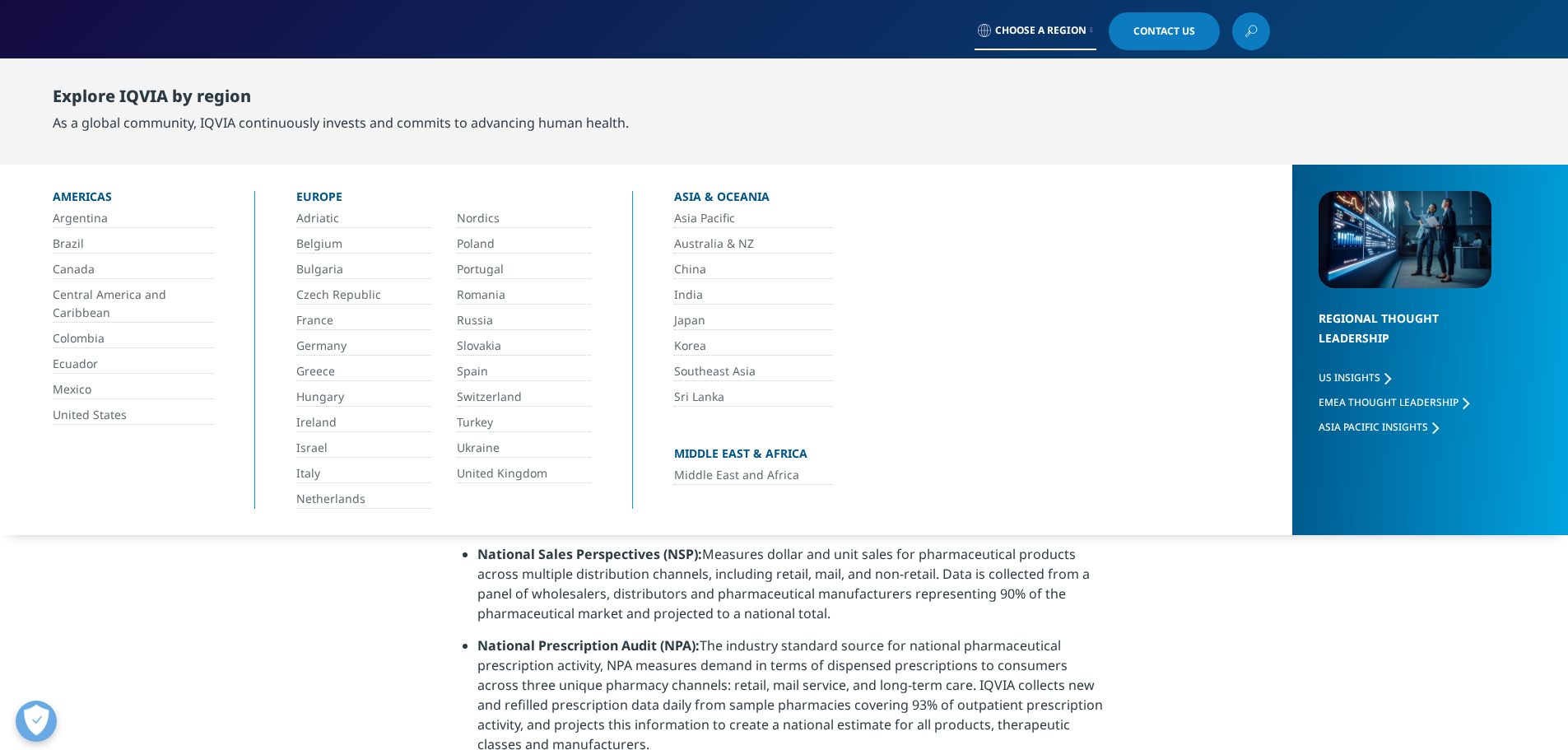 click on "Switzerland" at bounding box center [523, 397] 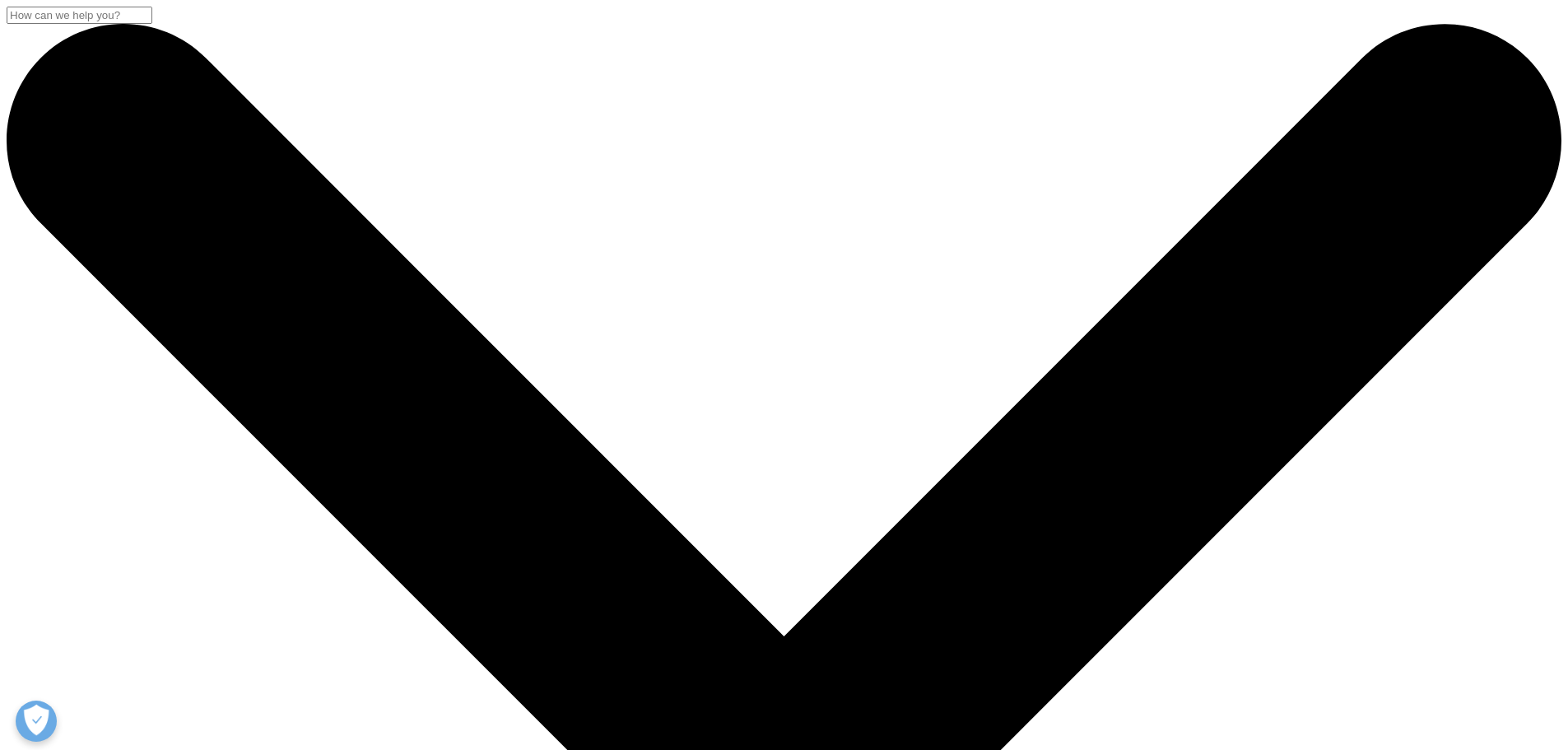 scroll, scrollTop: 0, scrollLeft: 0, axis: both 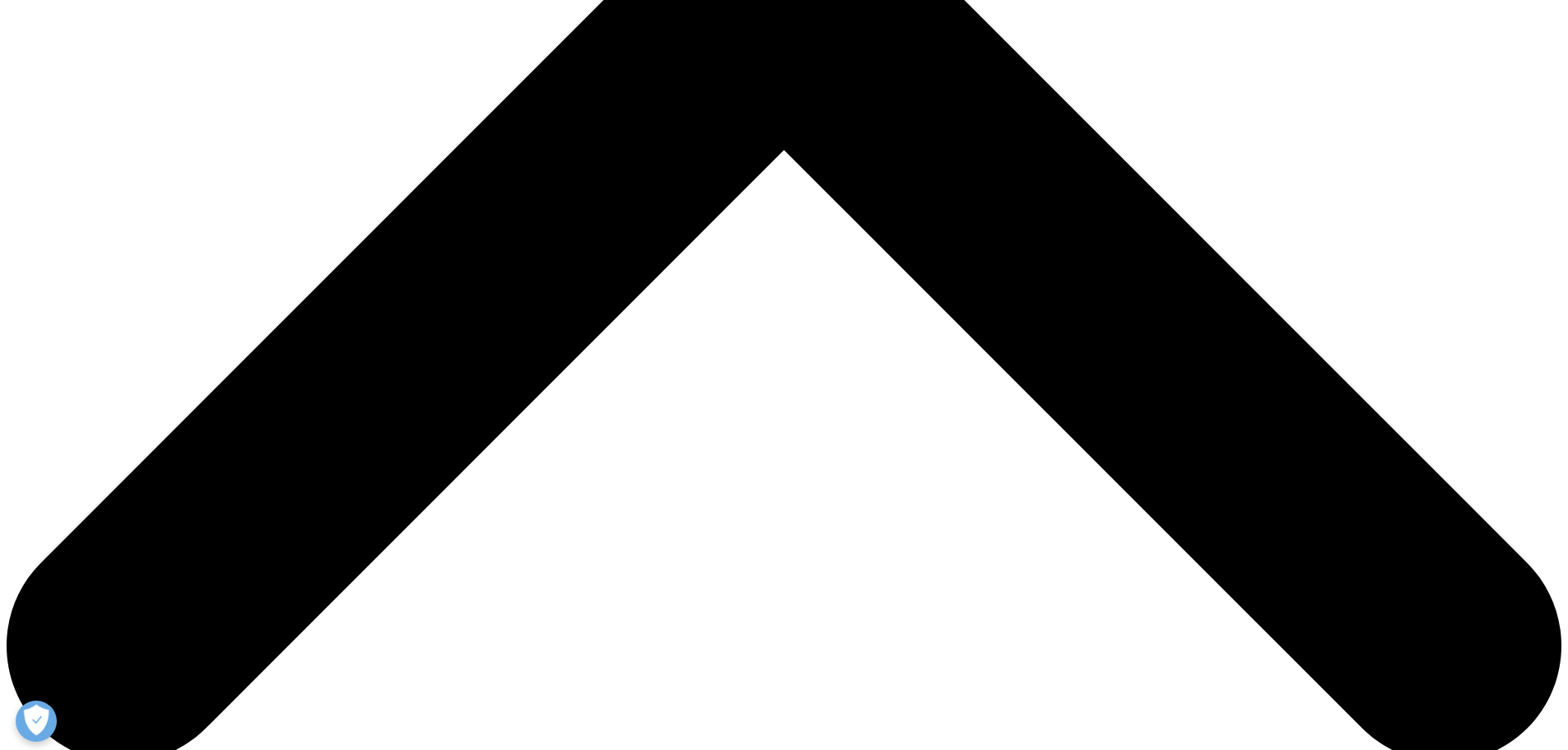 drag, startPoint x: 358, startPoint y: 229, endPoint x: 475, endPoint y: 235, distance: 117.15375 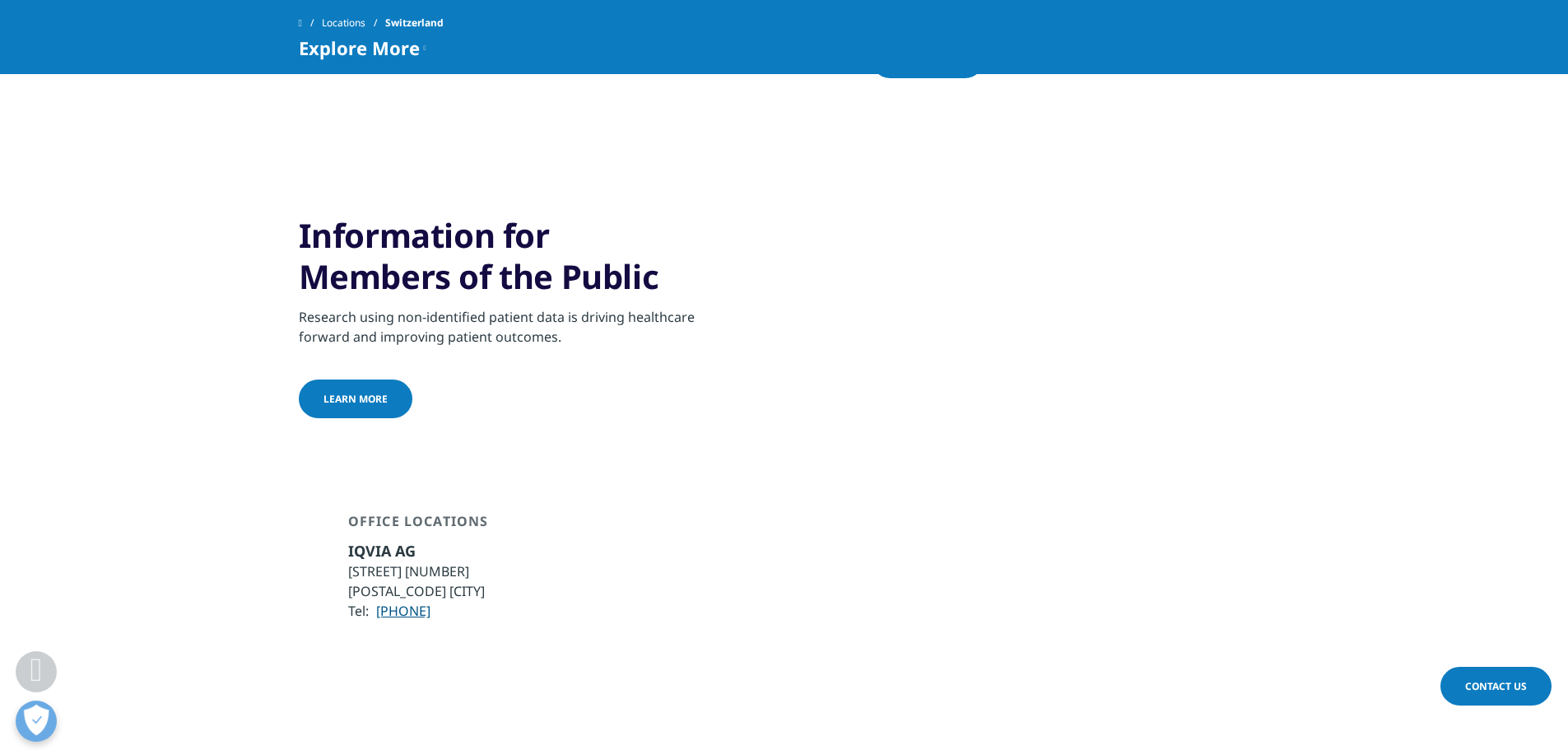 click on "Information for Members of the Public" at bounding box center [498, 256] 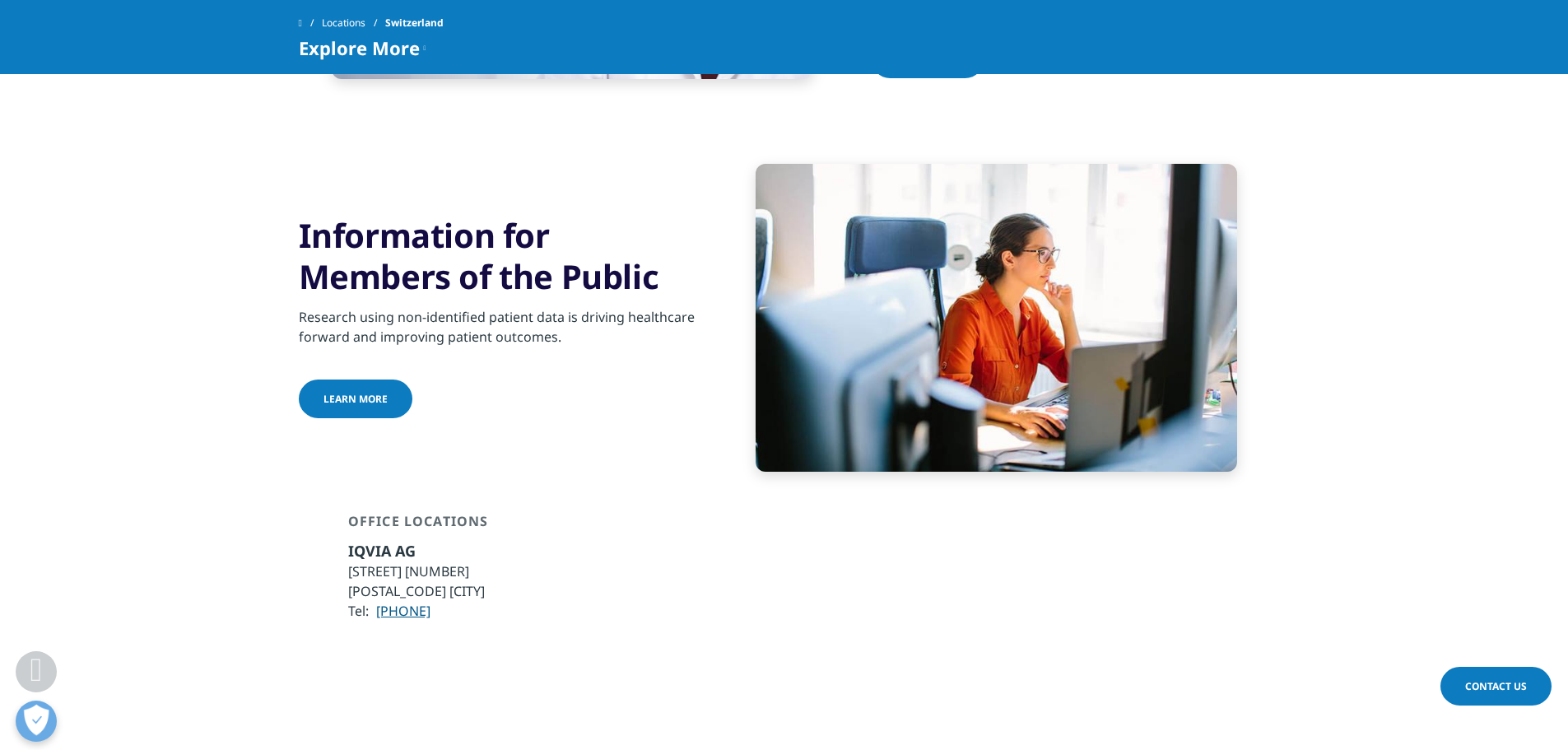 click on "Information for Members of the Public" at bounding box center (498, 256) 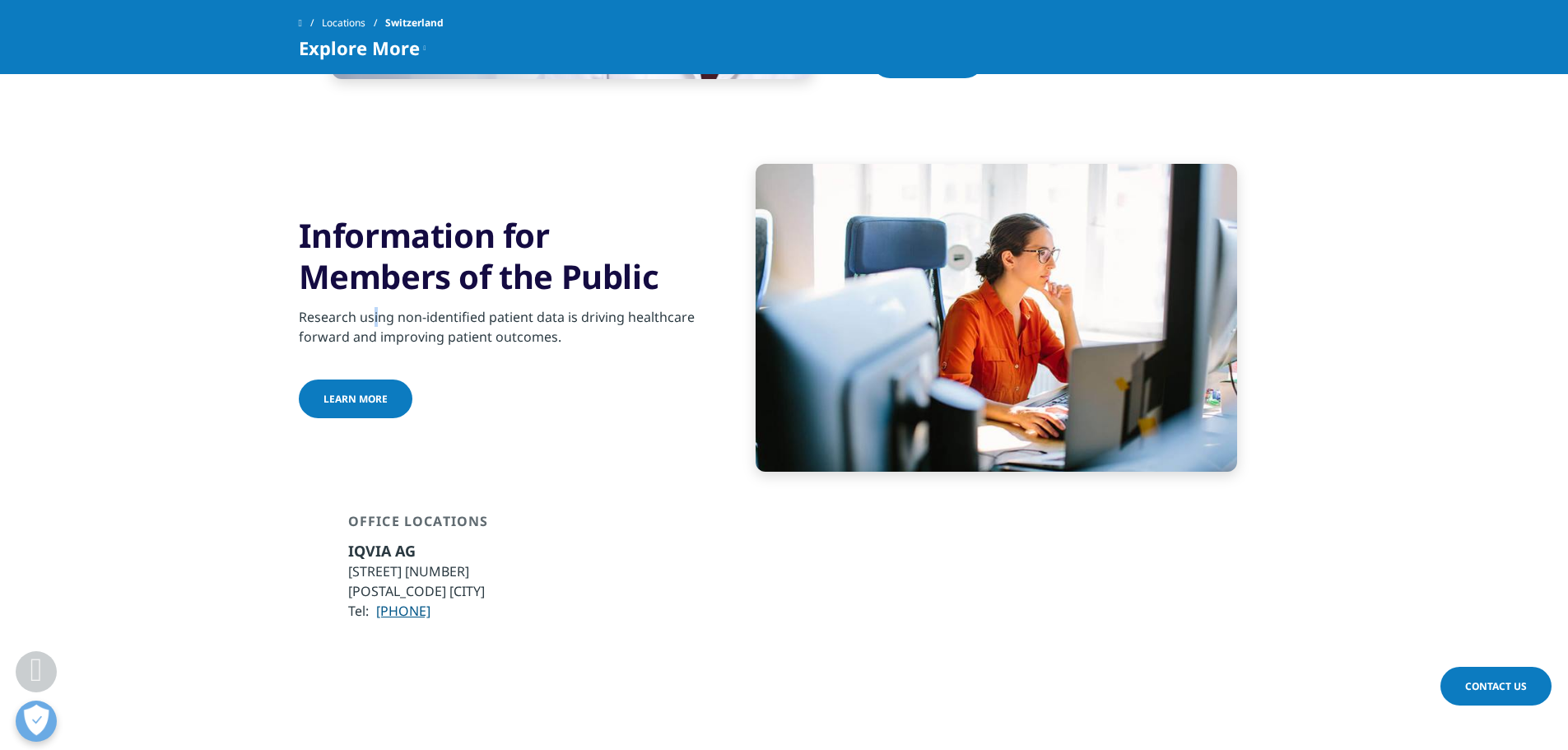 drag, startPoint x: 371, startPoint y: 319, endPoint x: 395, endPoint y: 318, distance: 24.020824 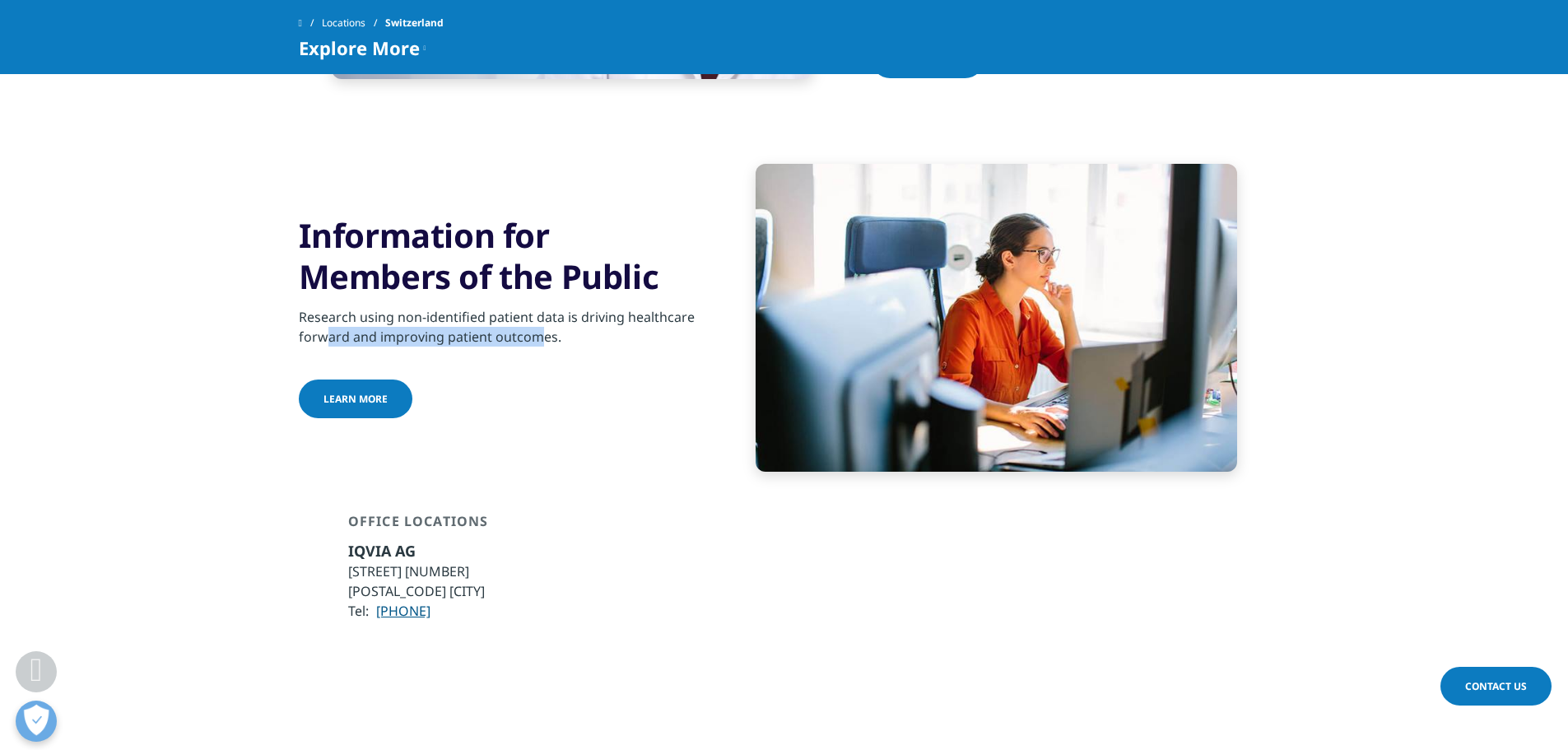 drag, startPoint x: 325, startPoint y: 328, endPoint x: 533, endPoint y: 334, distance: 208.08652 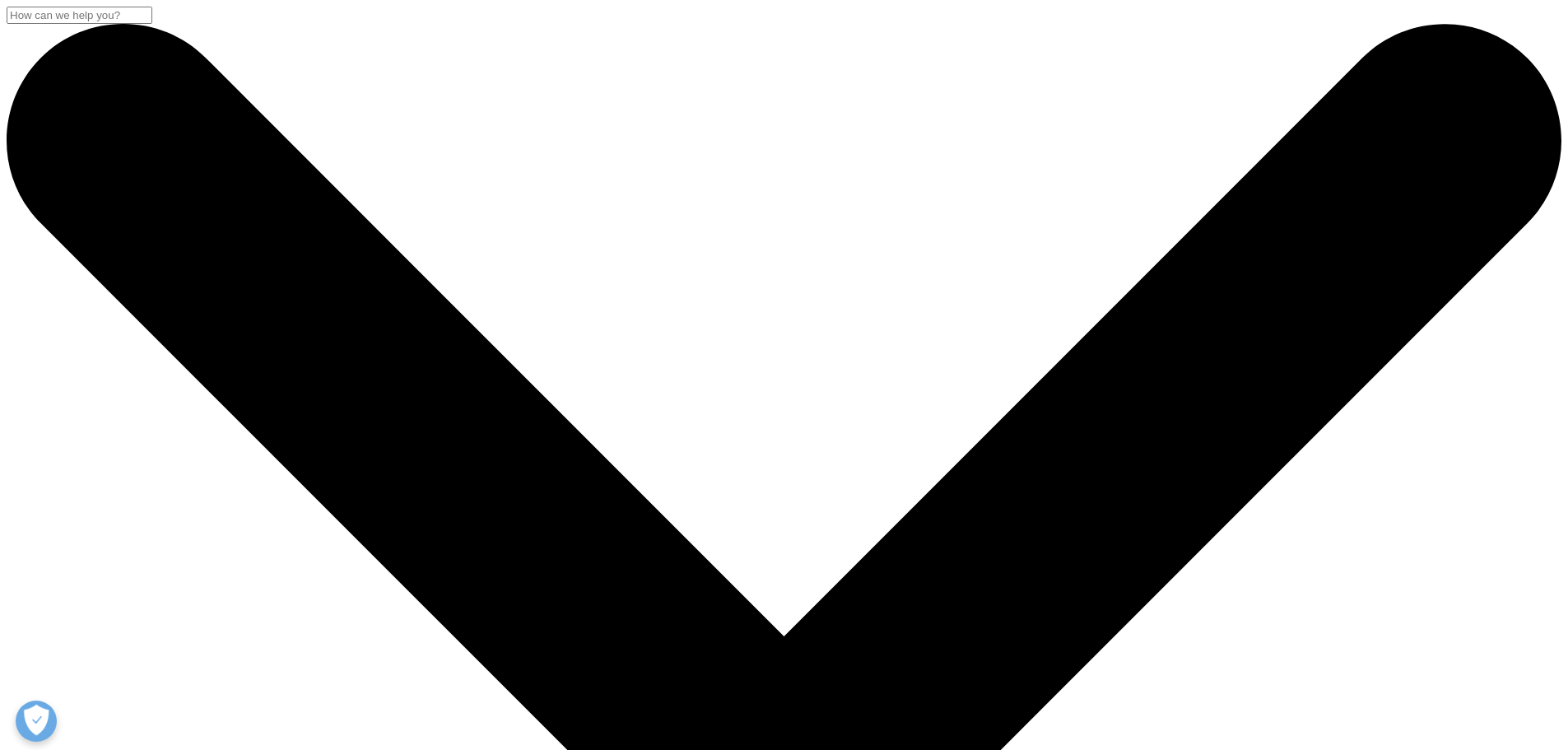 scroll, scrollTop: 0, scrollLeft: 0, axis: both 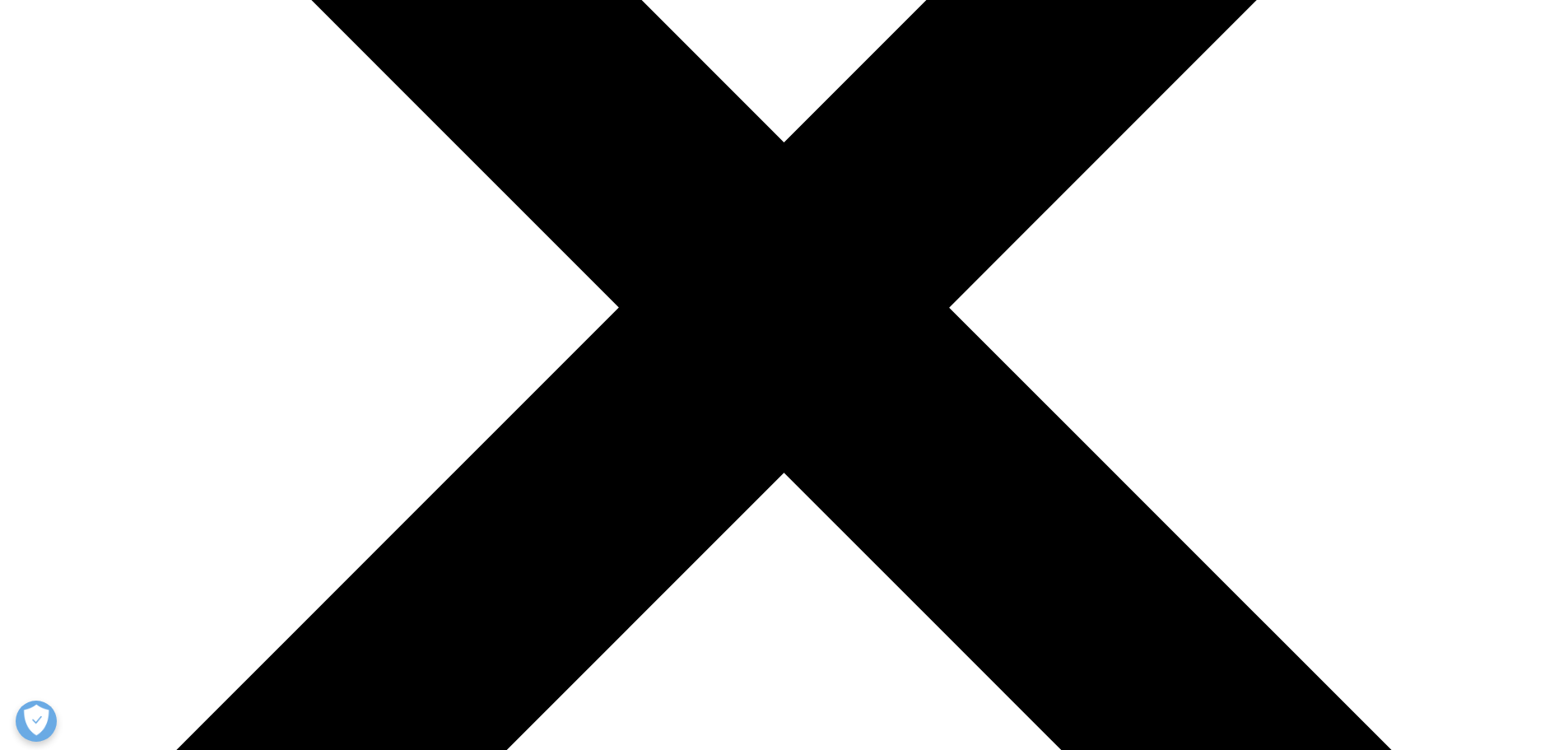 drag, startPoint x: 945, startPoint y: 477, endPoint x: 1202, endPoint y: 487, distance: 257.19448 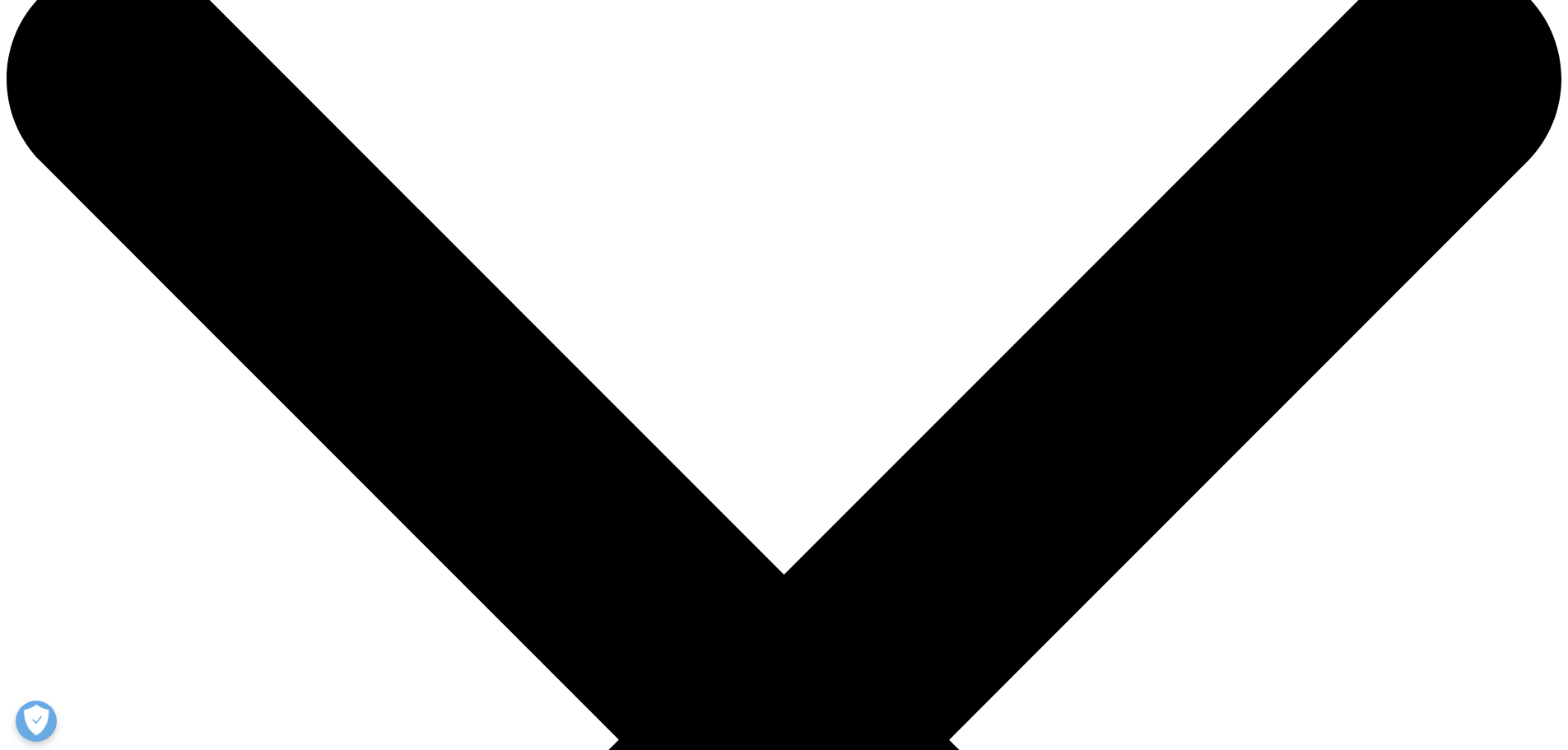 scroll, scrollTop: 0, scrollLeft: 0, axis: both 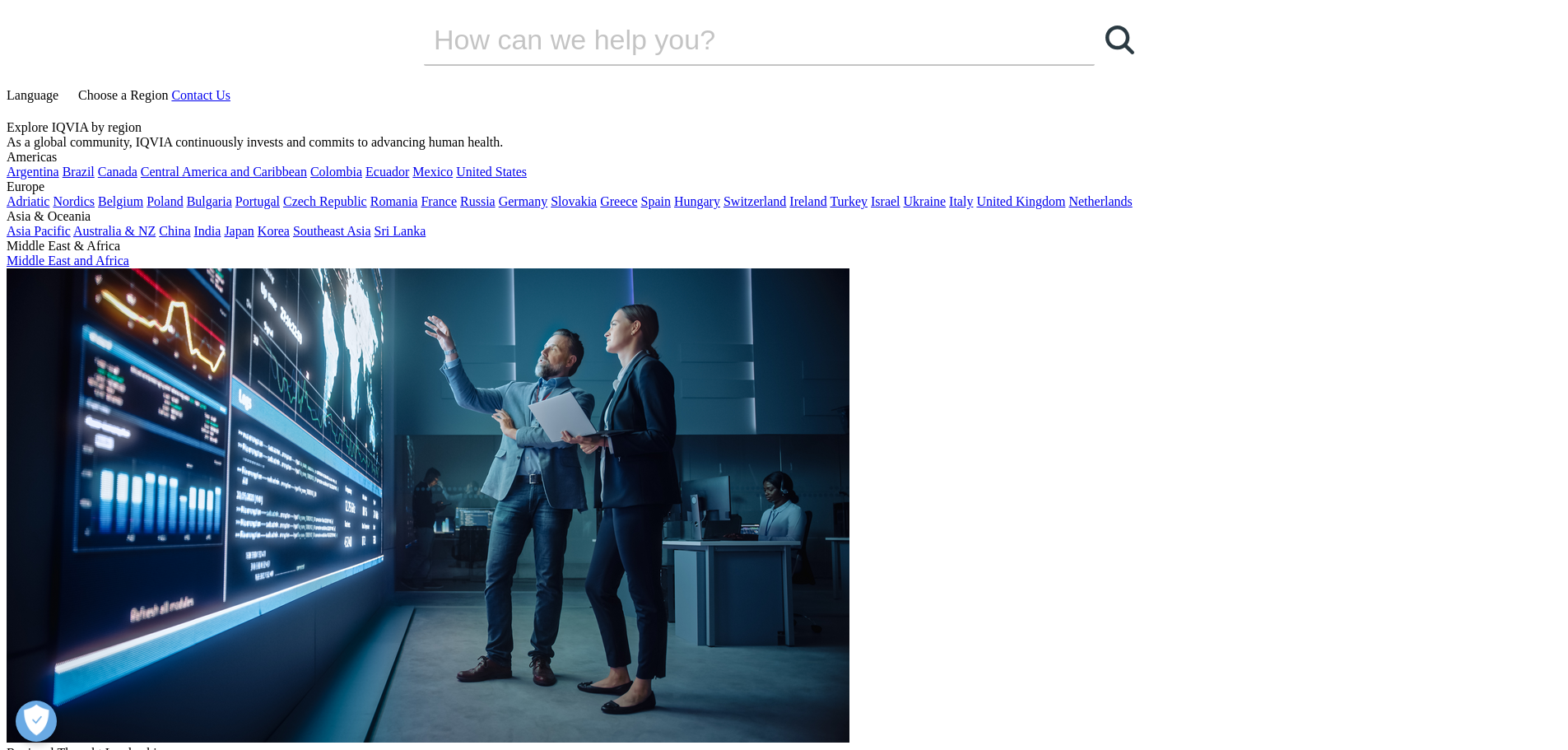 click on "Learn more" at bounding box center [800, 6122] 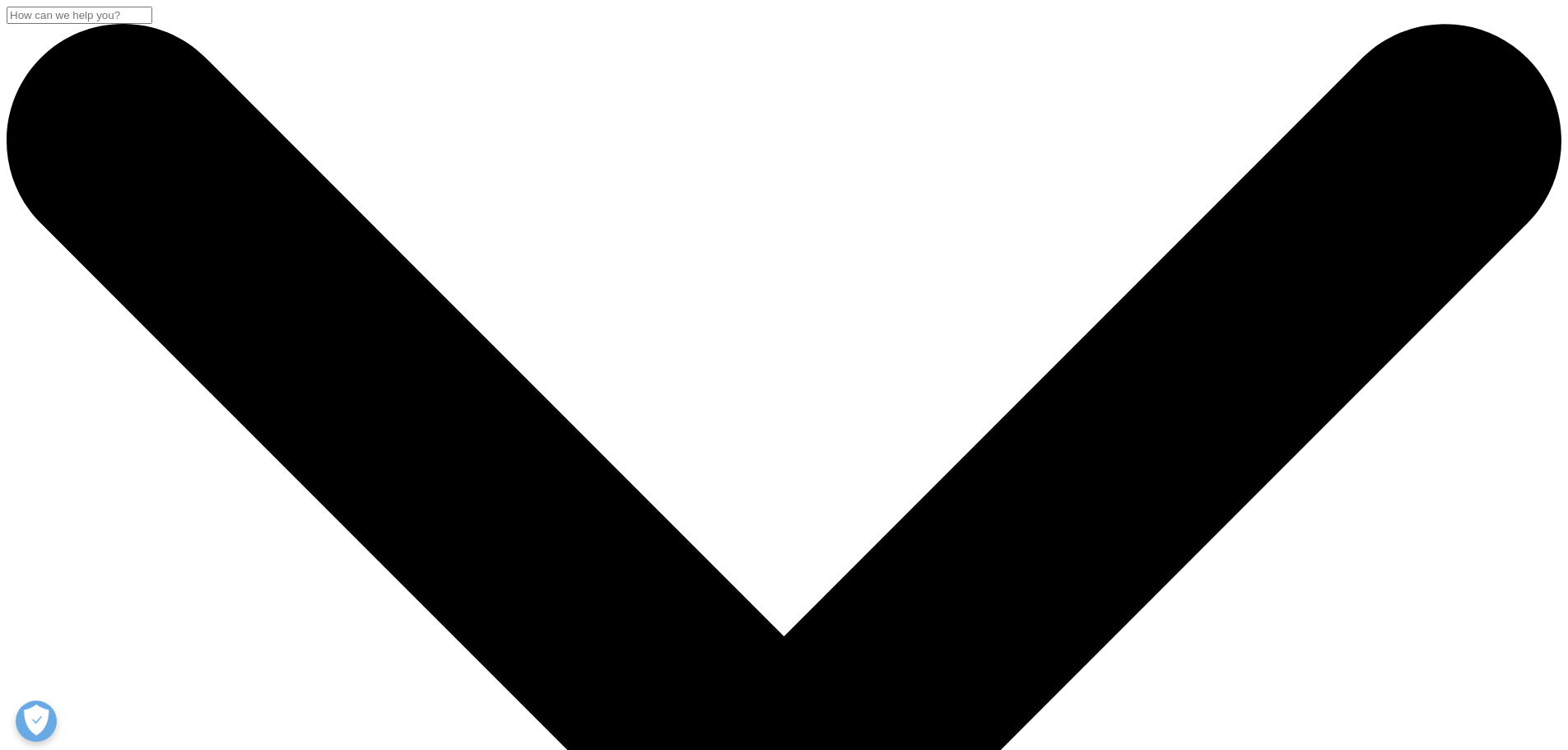 scroll, scrollTop: 0, scrollLeft: 0, axis: both 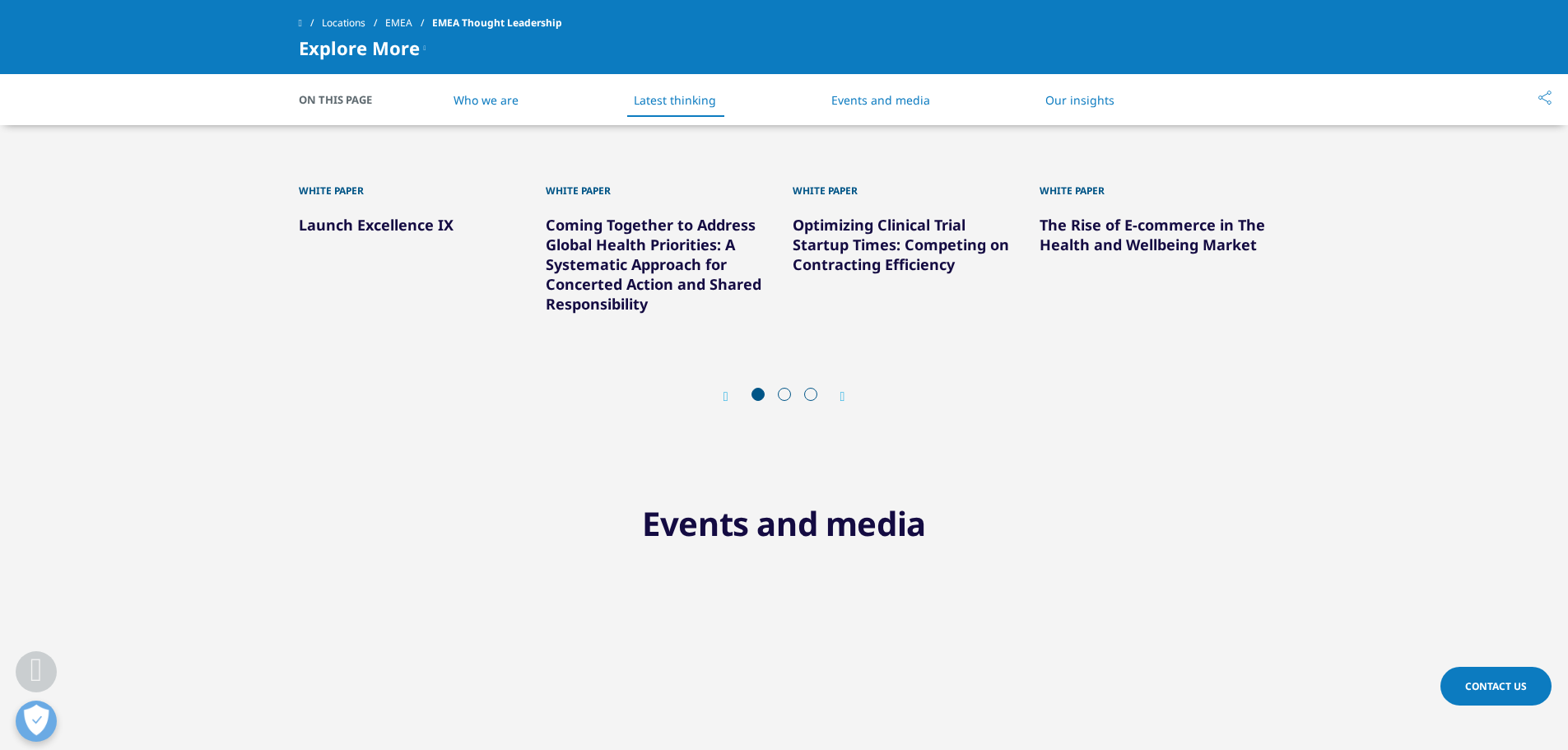 click on "Prev
Next" at bounding box center [784, 396] 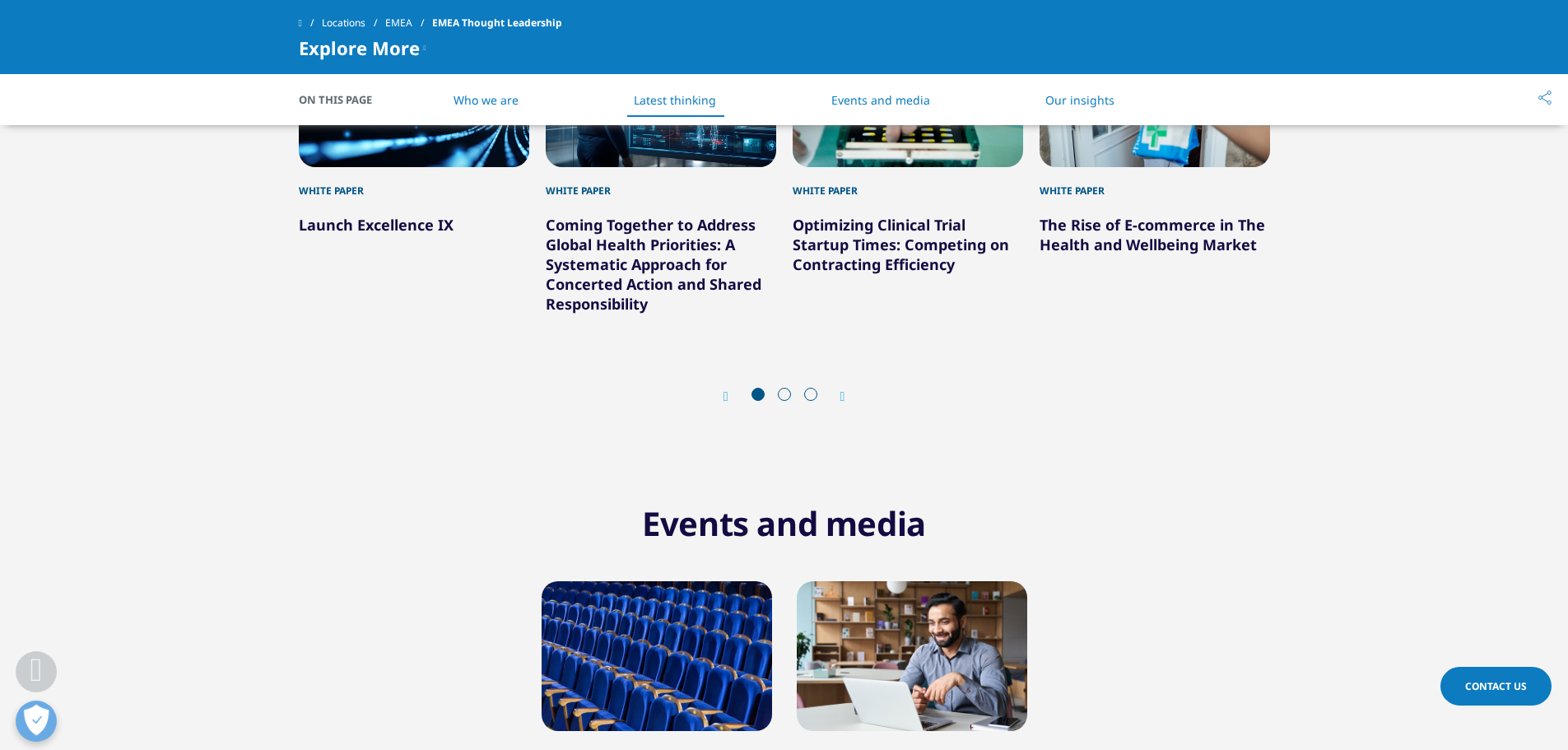 click at bounding box center (843, 397) 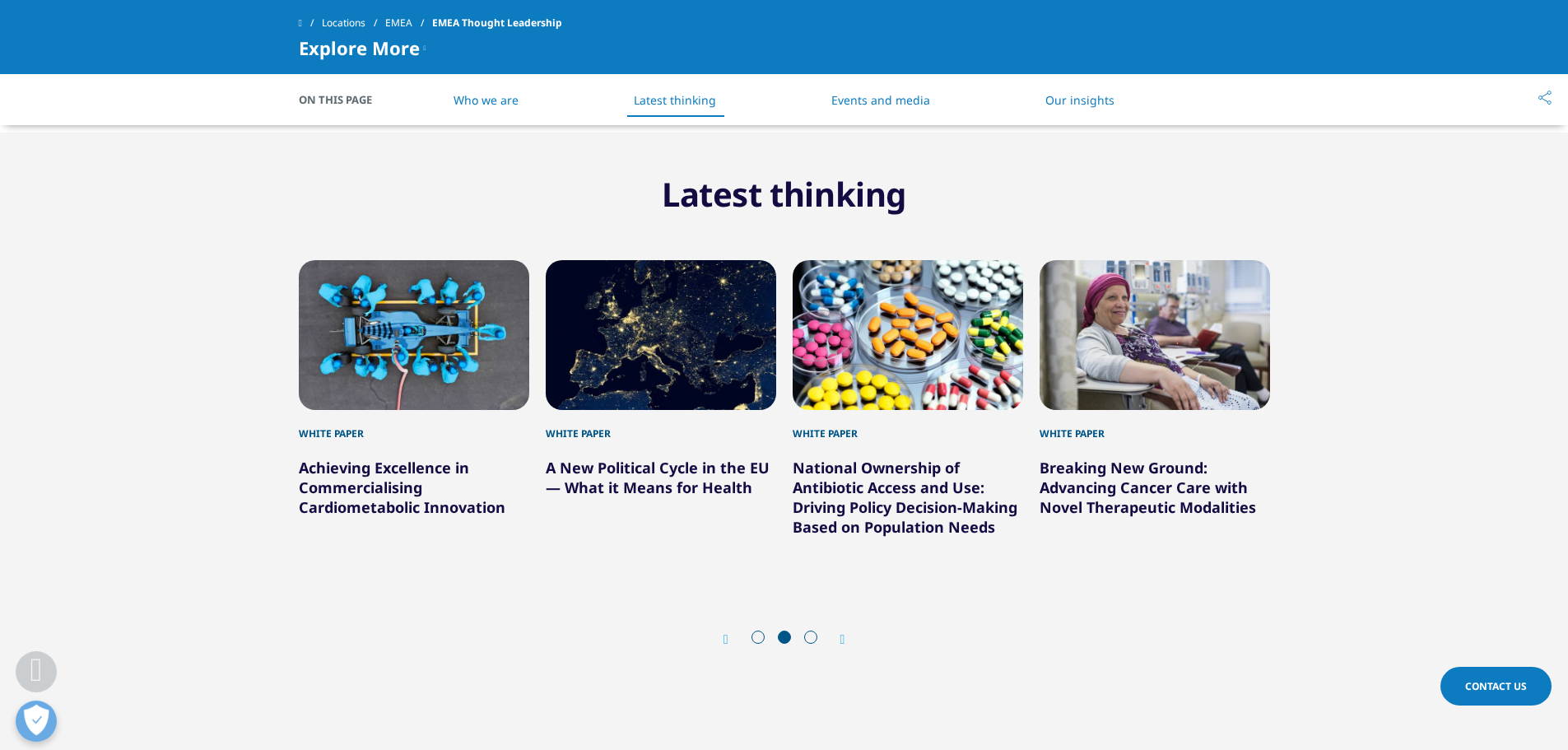 scroll, scrollTop: 823, scrollLeft: 0, axis: vertical 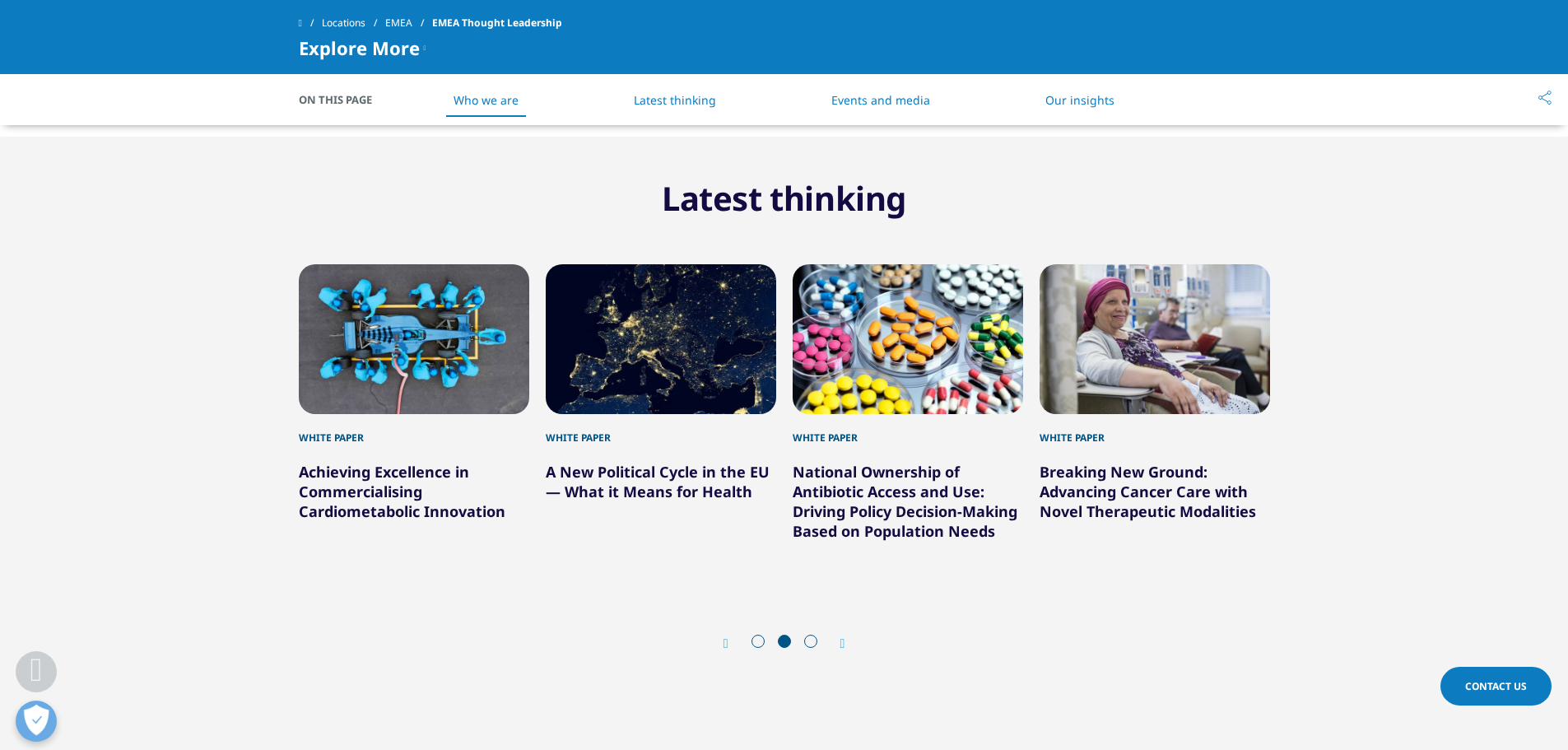 click at bounding box center (843, 644) 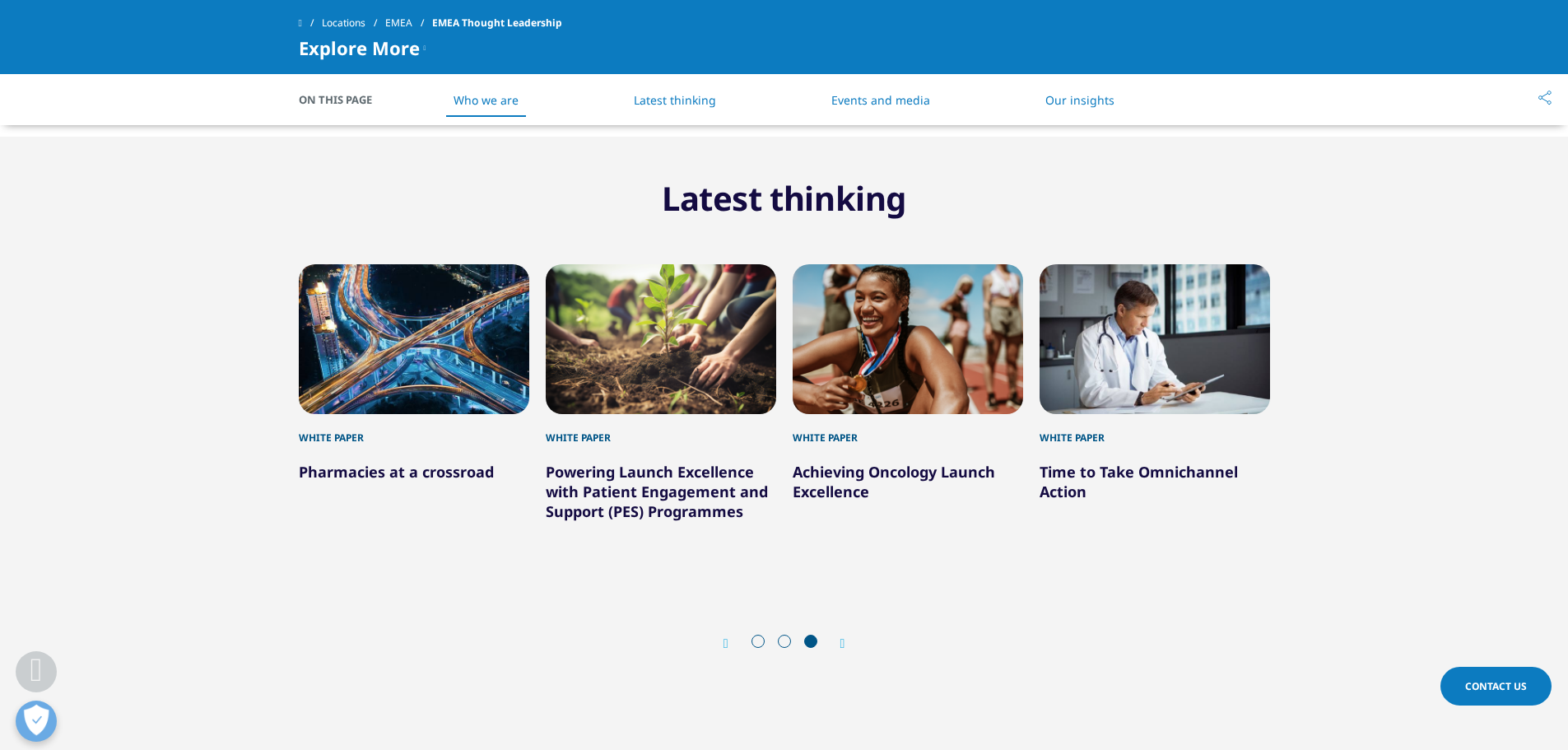 click at bounding box center [726, 644] 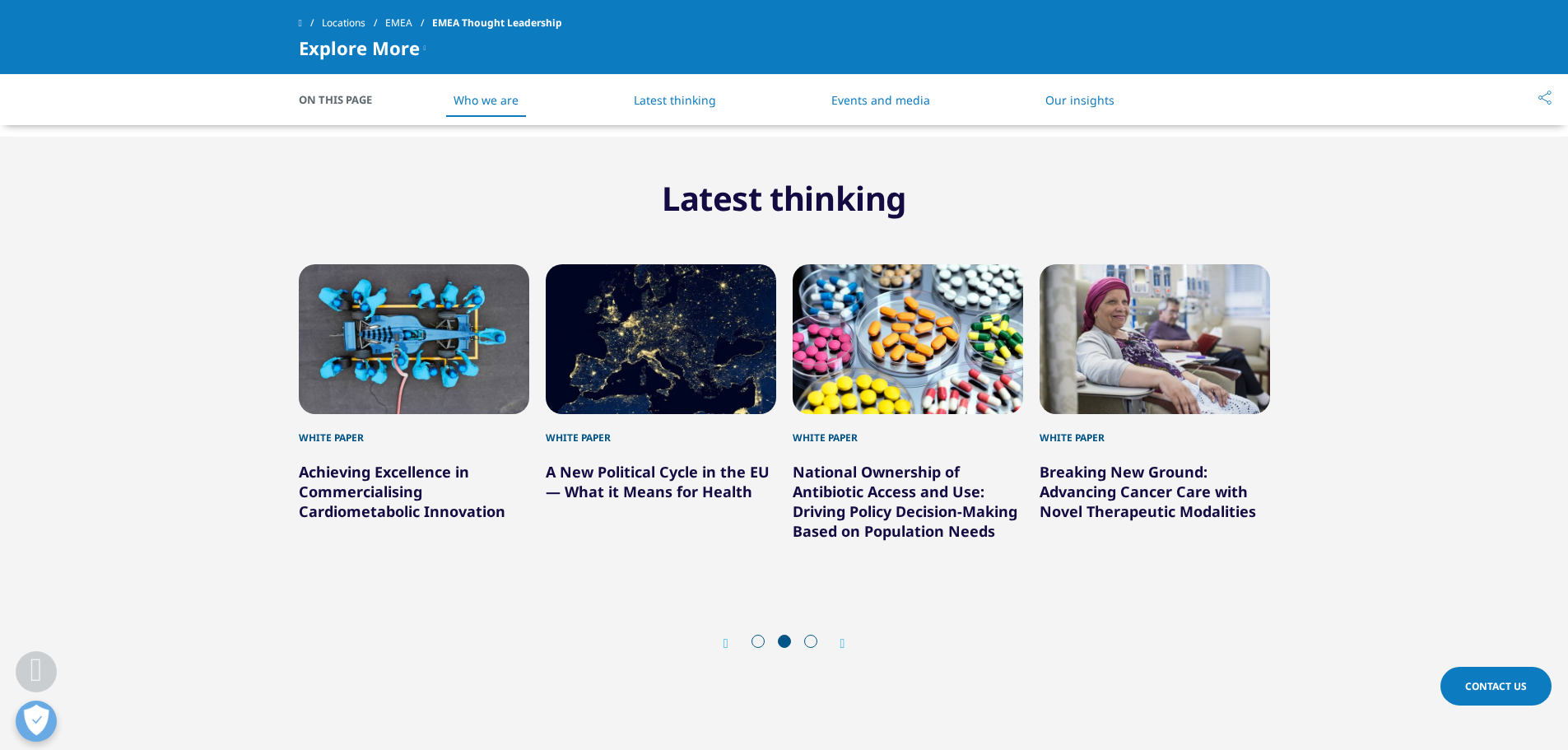 click on "Breaking New Ground: Advancing Cancer Care with Novel Therapeutic Modalities" at bounding box center (1147, 491) 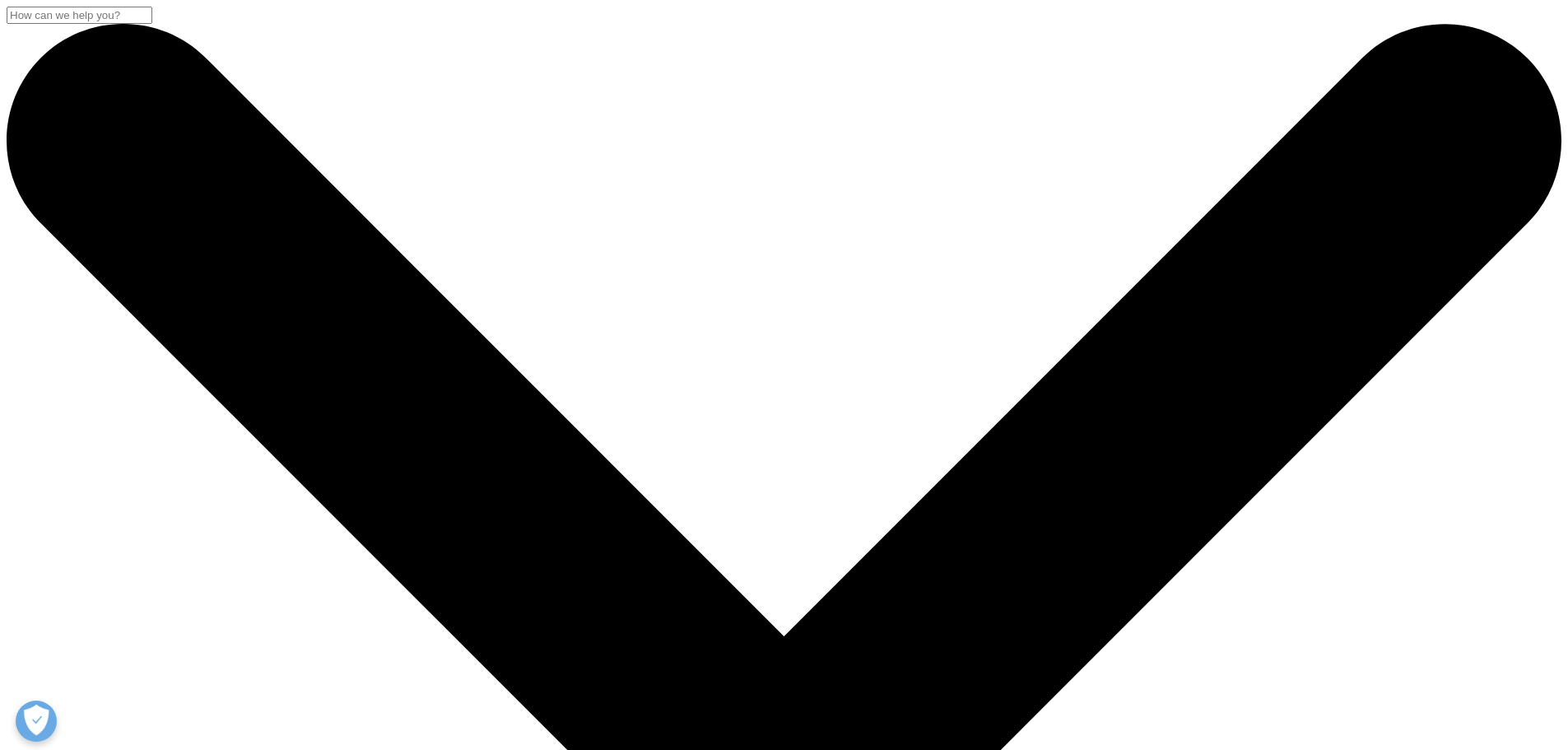 scroll, scrollTop: 0, scrollLeft: 0, axis: both 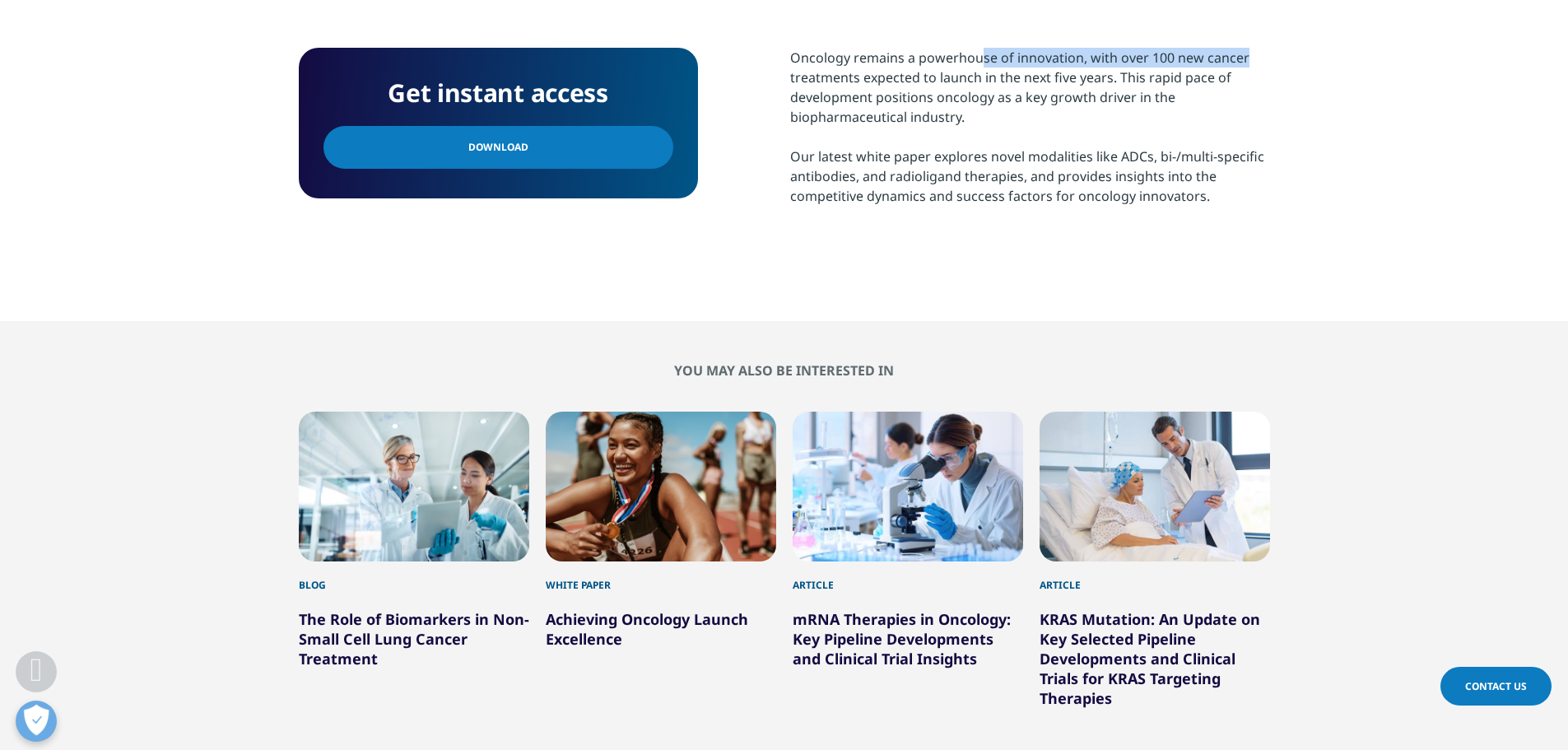 drag, startPoint x: 890, startPoint y: 56, endPoint x: 1159, endPoint y: 59, distance: 269.01673 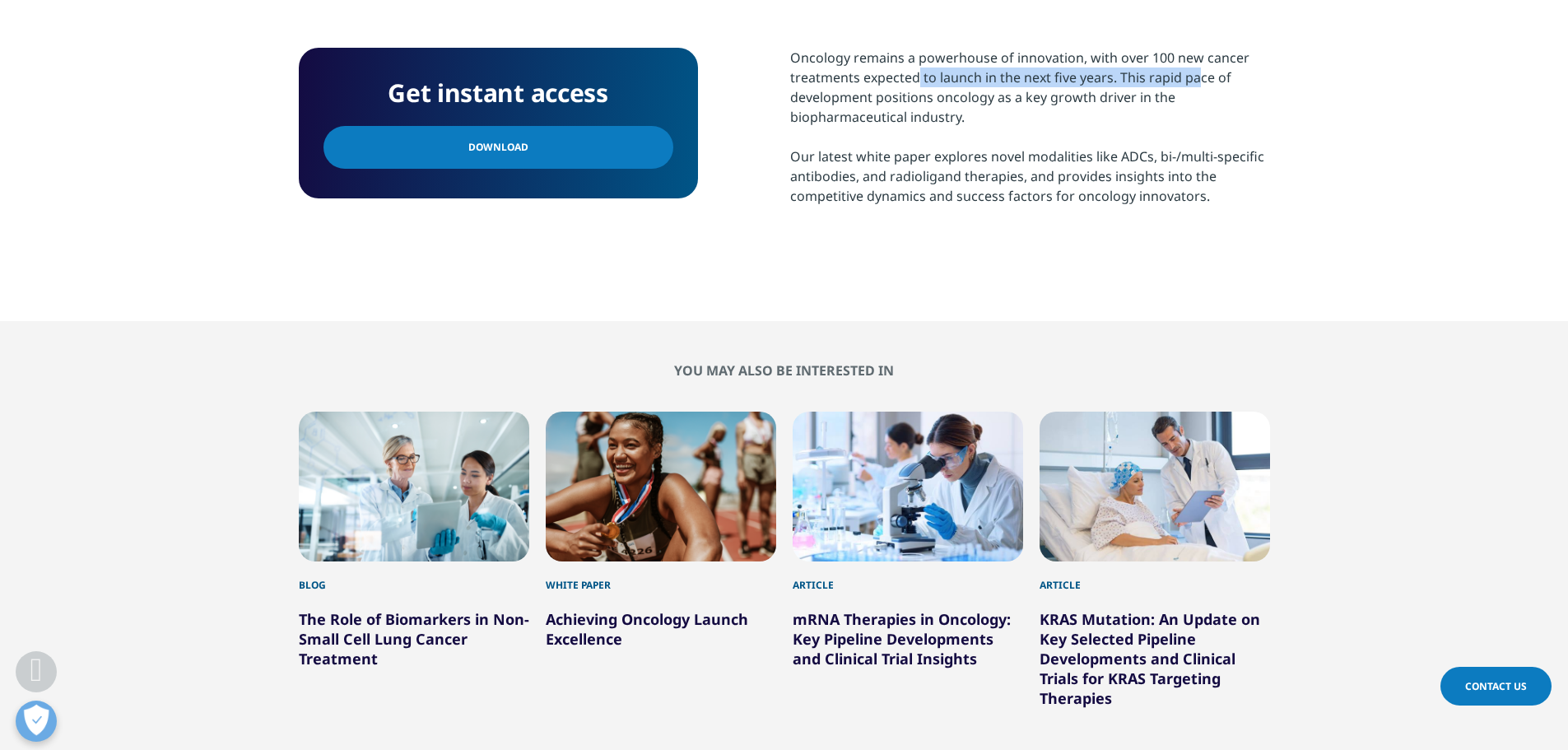 drag, startPoint x: 842, startPoint y: 77, endPoint x: 1119, endPoint y: 85, distance: 277.1155 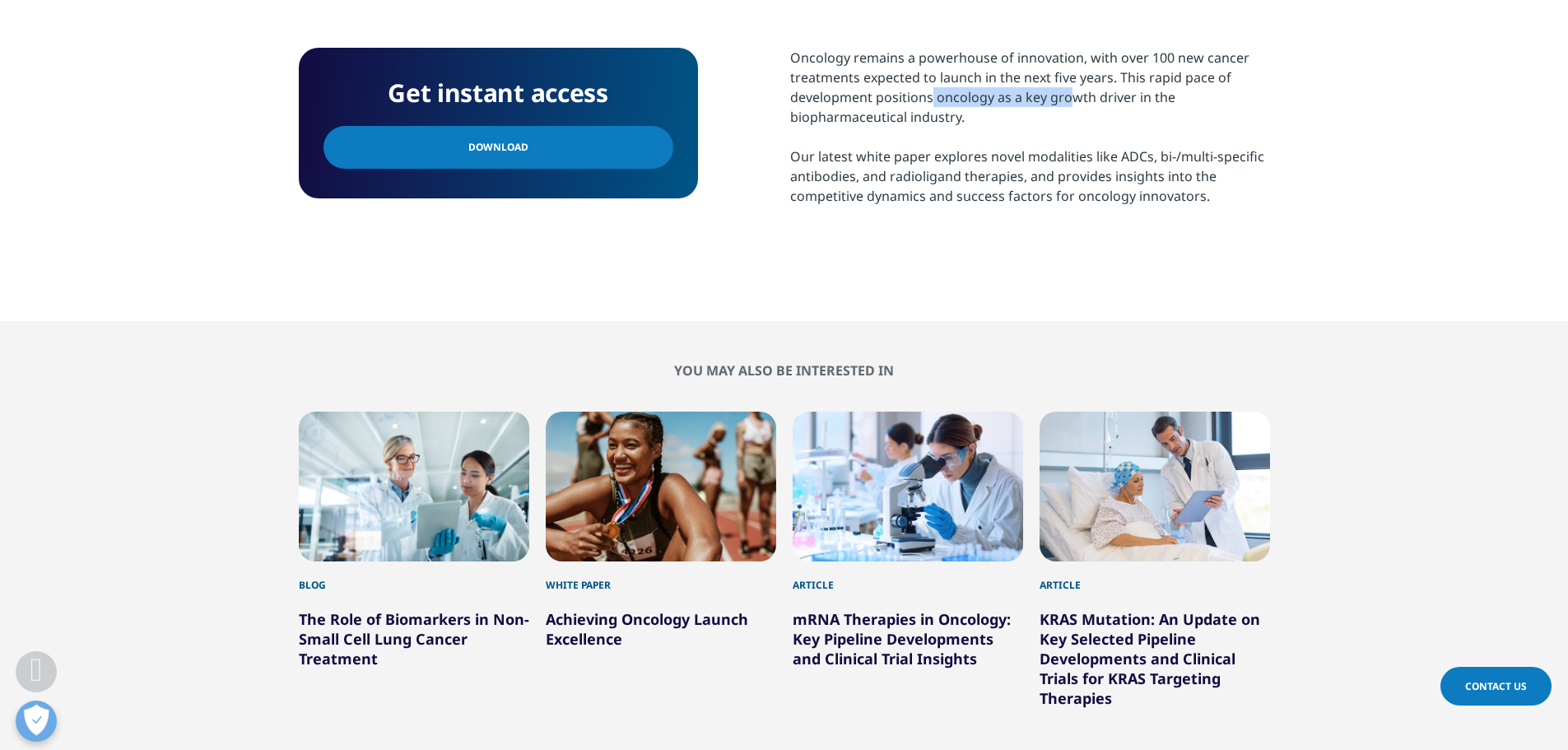 drag, startPoint x: 847, startPoint y: 91, endPoint x: 999, endPoint y: 102, distance: 152.39751 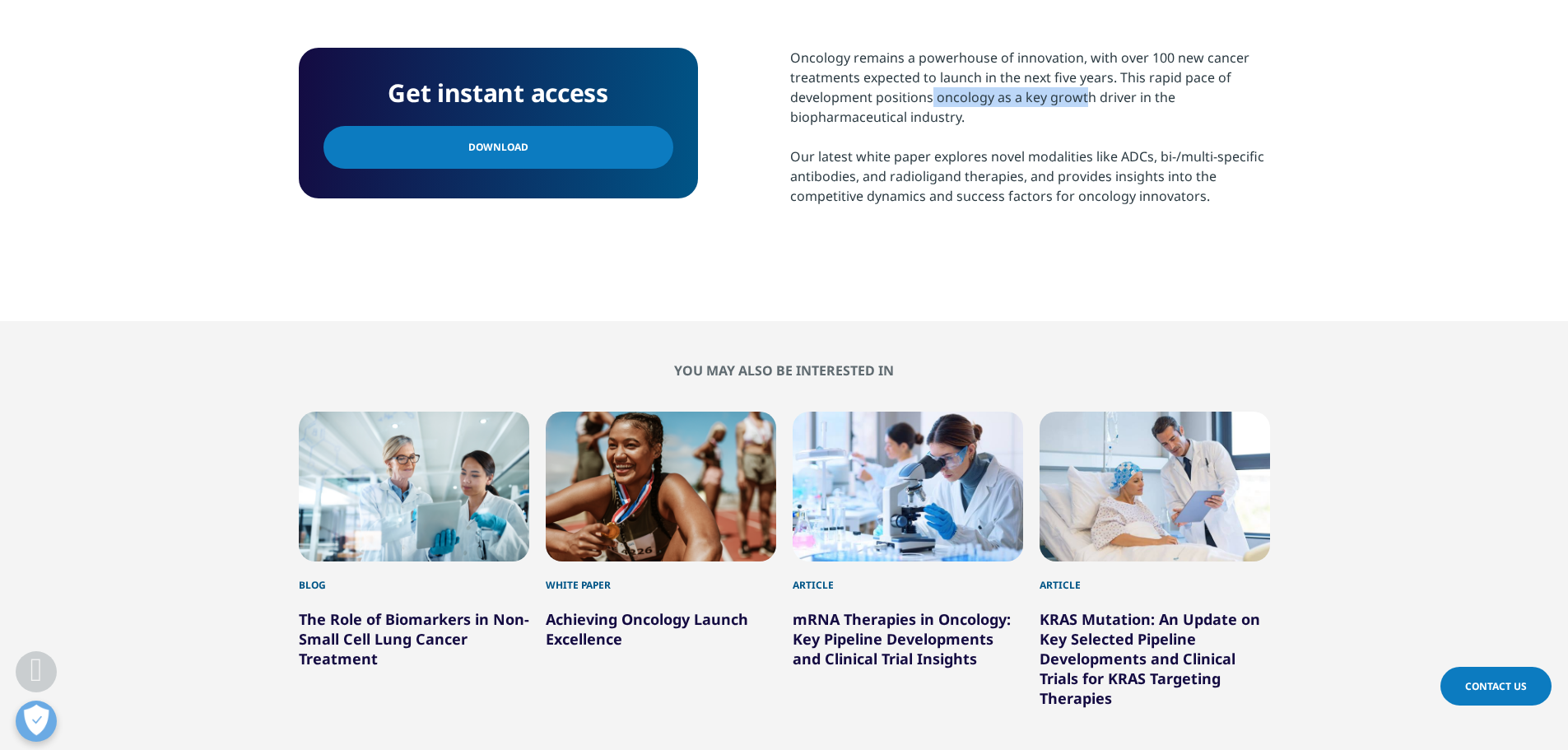 drag, startPoint x: 886, startPoint y: 120, endPoint x: 913, endPoint y: 121, distance: 27.01851 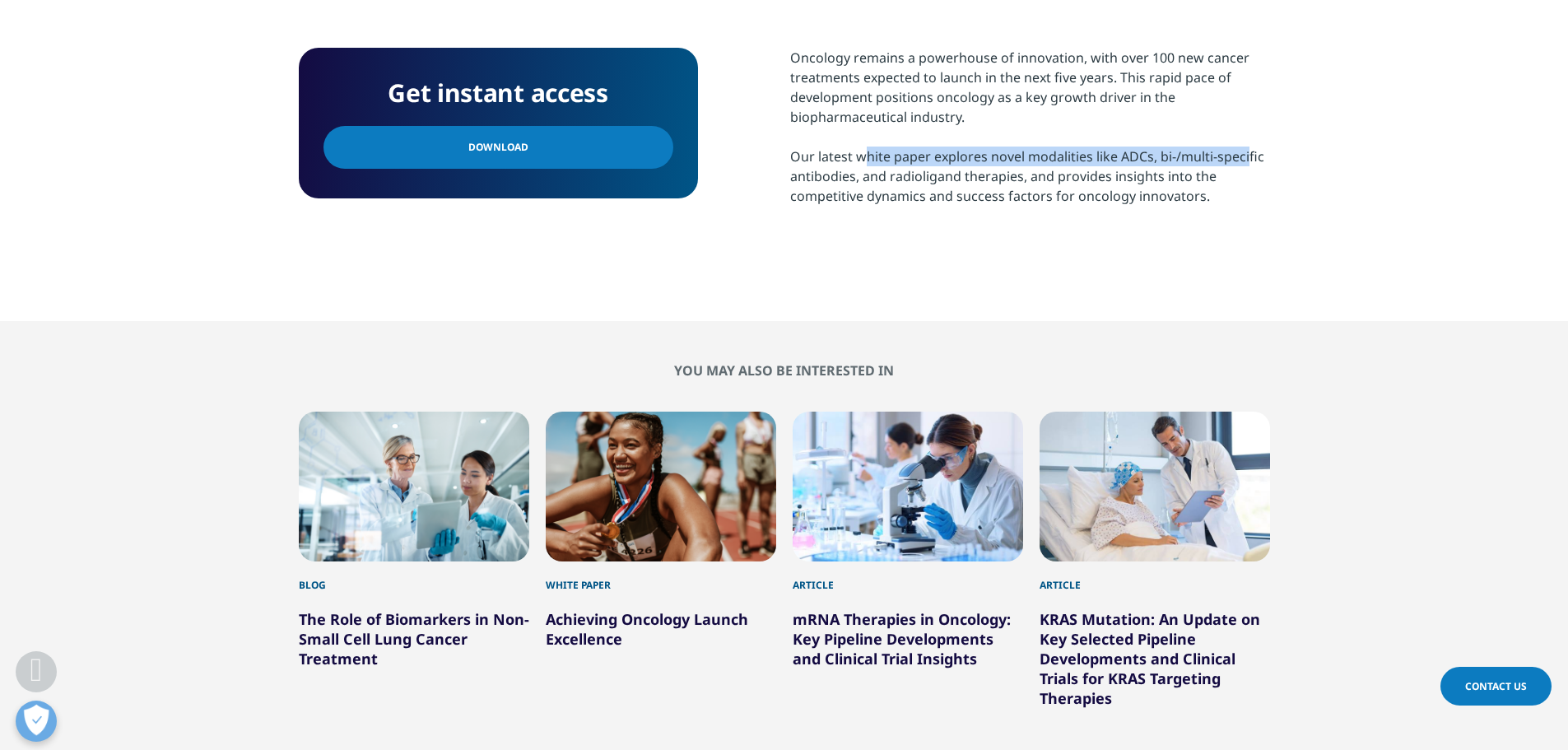 drag, startPoint x: 860, startPoint y: 156, endPoint x: 1241, endPoint y: 156, distance: 381 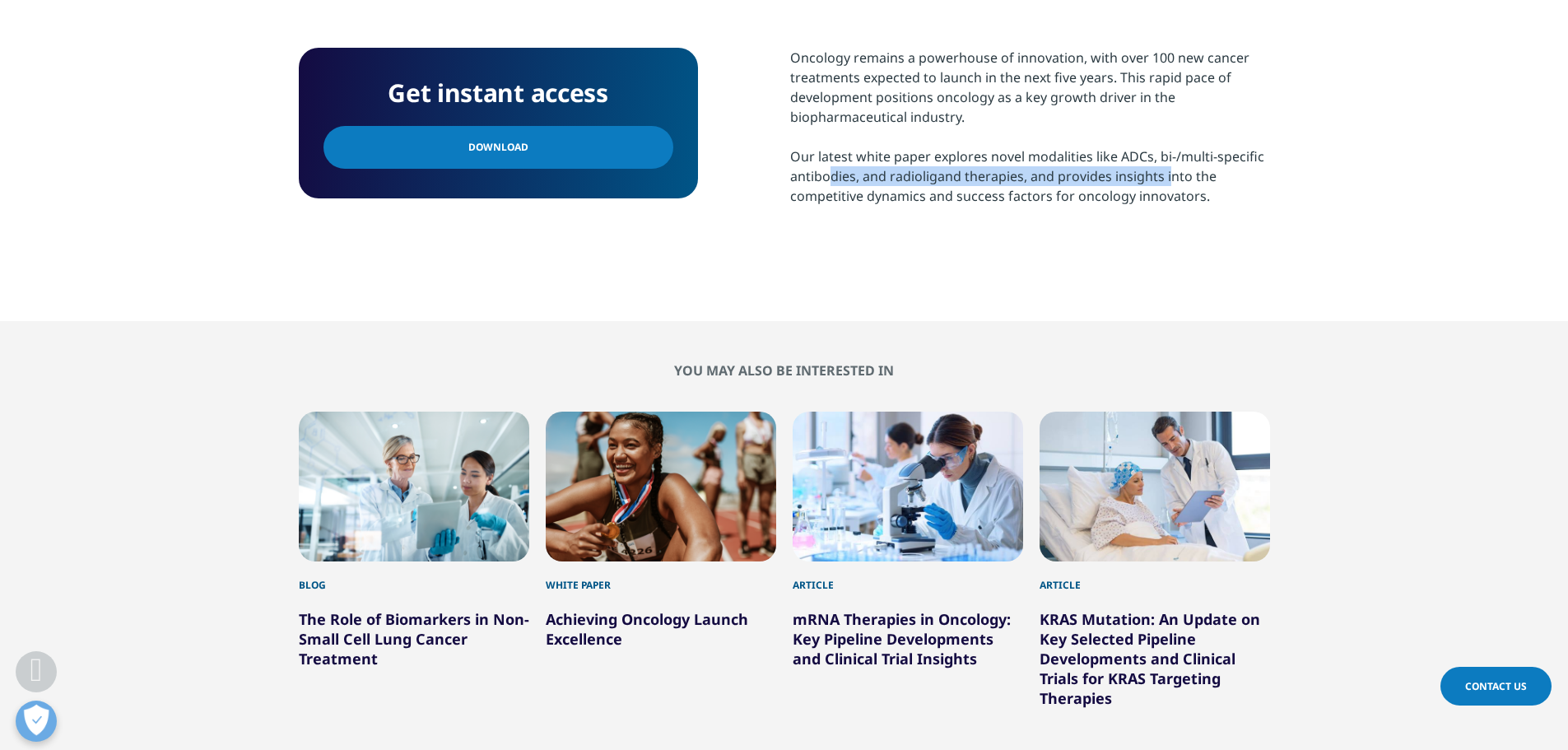 drag, startPoint x: 825, startPoint y: 176, endPoint x: 1163, endPoint y: 173, distance: 338.01331 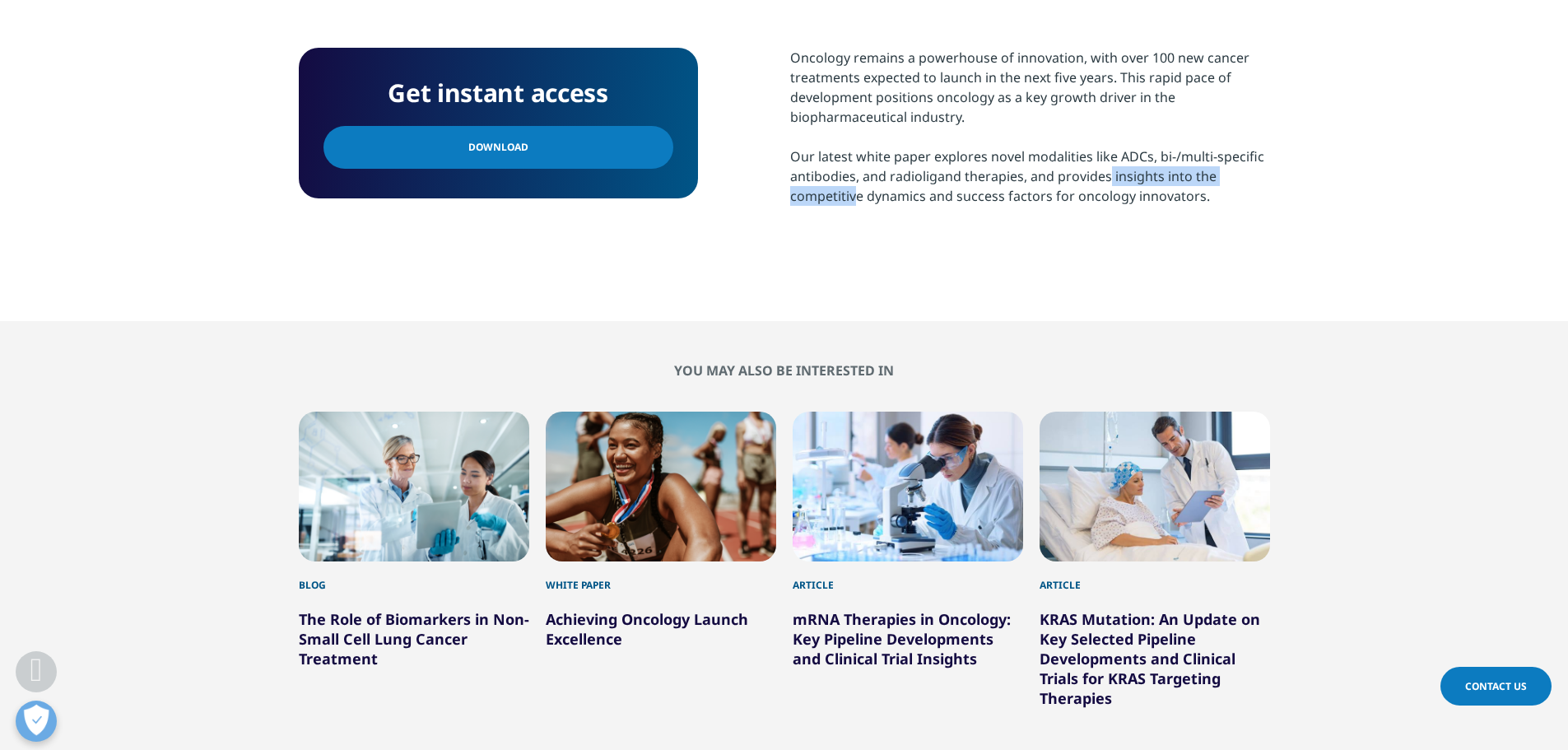 drag, startPoint x: 849, startPoint y: 190, endPoint x: 1117, endPoint y: 184, distance: 268.06716 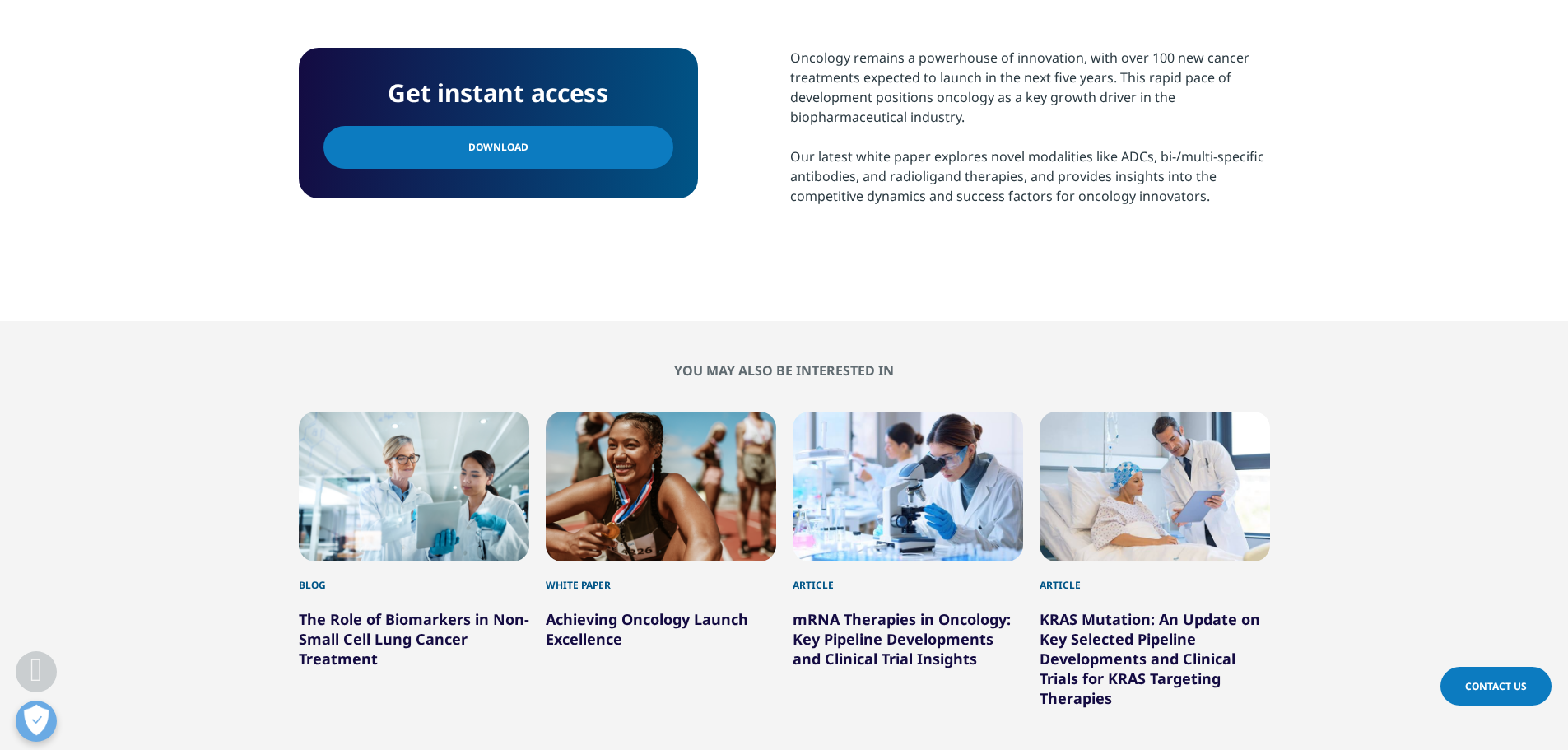 click on "Oncology remains a powerhouse of innovation, with over 100 new cancer treatments expected to launch in the next five years. This rapid pace of development positions oncology as a key growth driver in the biopharmaceutical industry.
Our latest white paper explores novel modalities like ADCs, bi-/multi-specific antibodies, and radioligand therapies, and provides insights into the competitive dynamics and success factors for oncology innovators." at bounding box center [1030, 127] 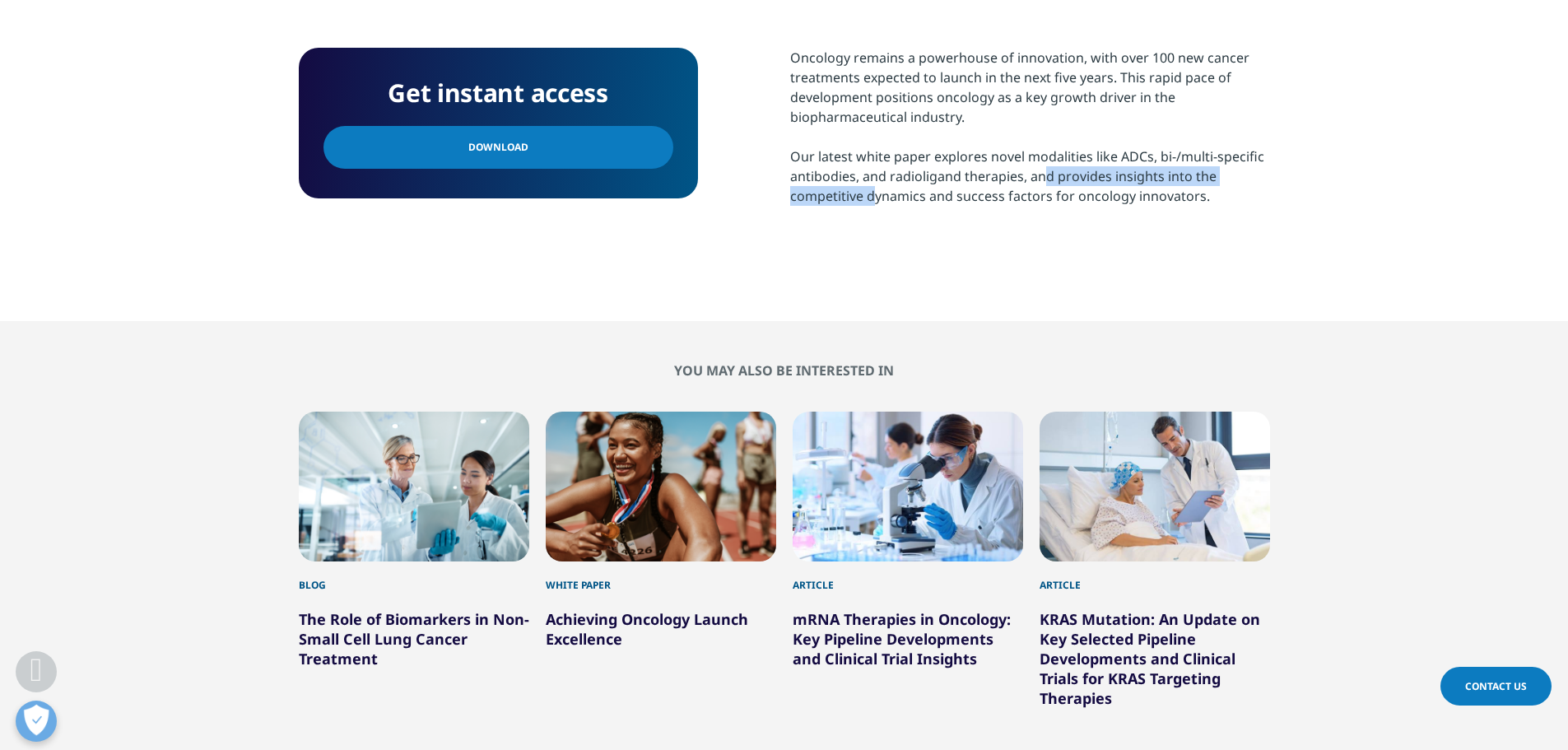 drag, startPoint x: 865, startPoint y: 198, endPoint x: 1038, endPoint y: 185, distance: 173.48775 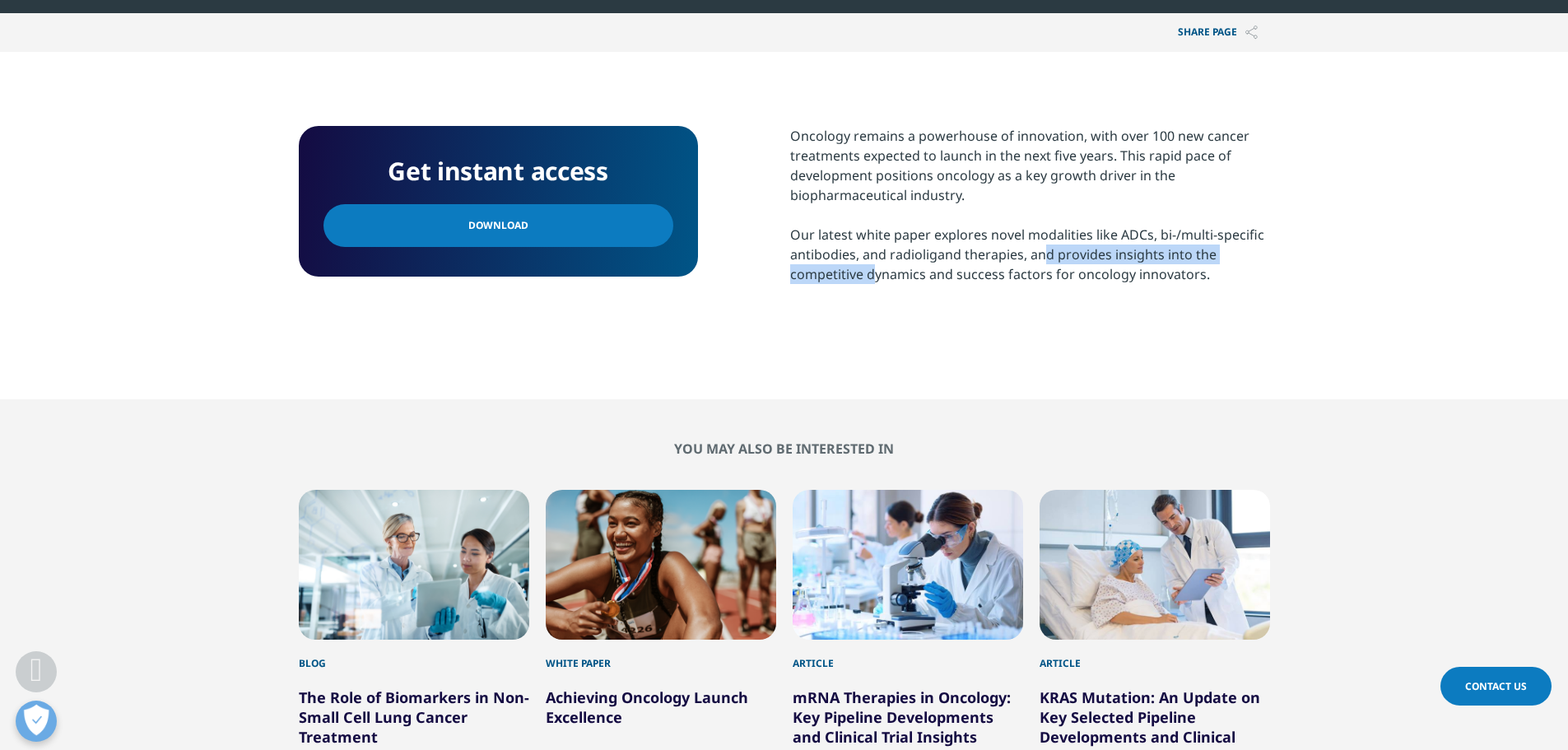 scroll, scrollTop: 741, scrollLeft: 0, axis: vertical 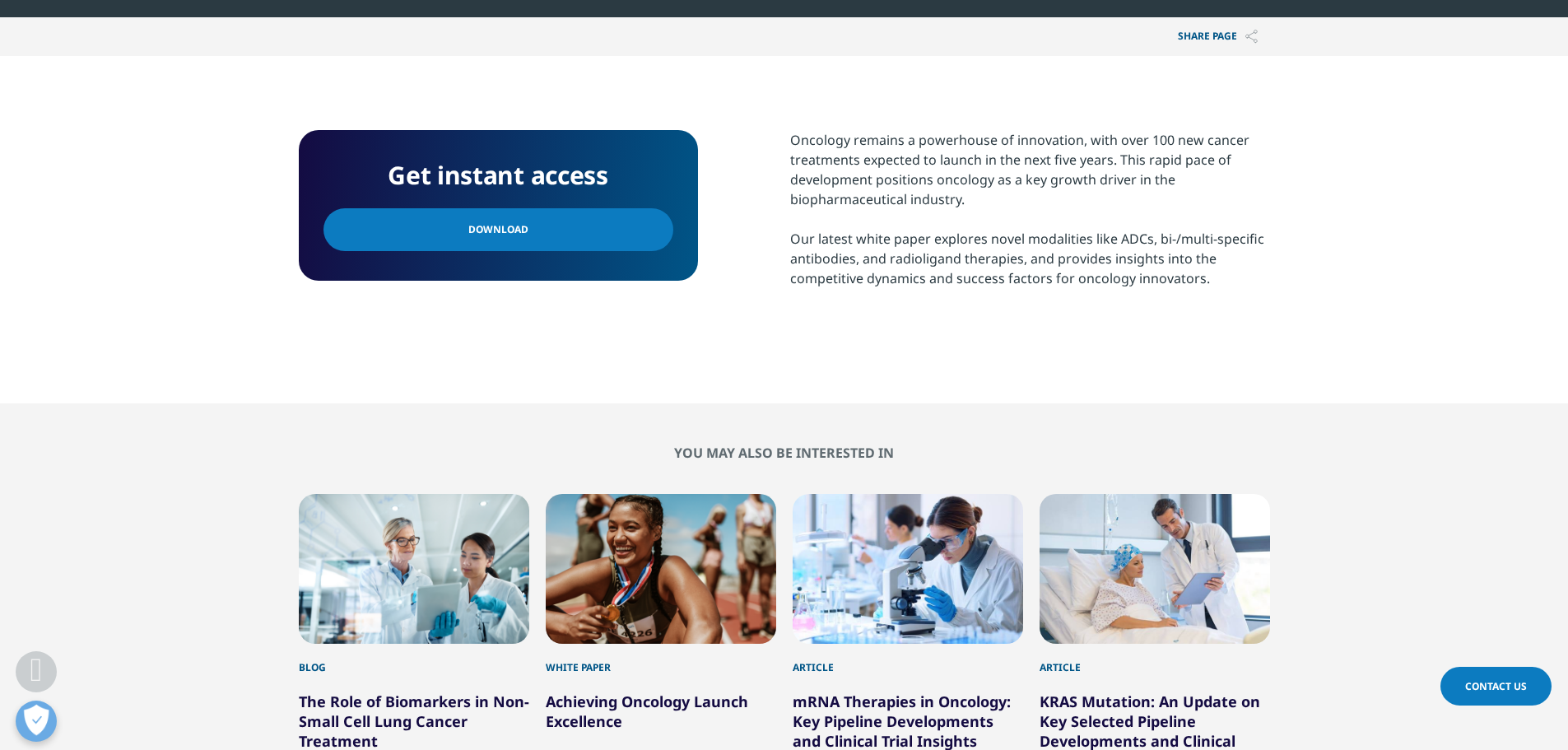 click on "Oncology remains a powerhouse of innovation, with over 100 new cancer treatments expected to launch in the next five years. This rapid pace of development positions oncology as a key growth driver in the biopharmaceutical industry.
Our latest white paper explores novel modalities like ADCs, bi-/multi-specific antibodies, and radioligand therapies, and provides insights into the competitive dynamics and success factors for oncology innovators." at bounding box center (1030, 209) 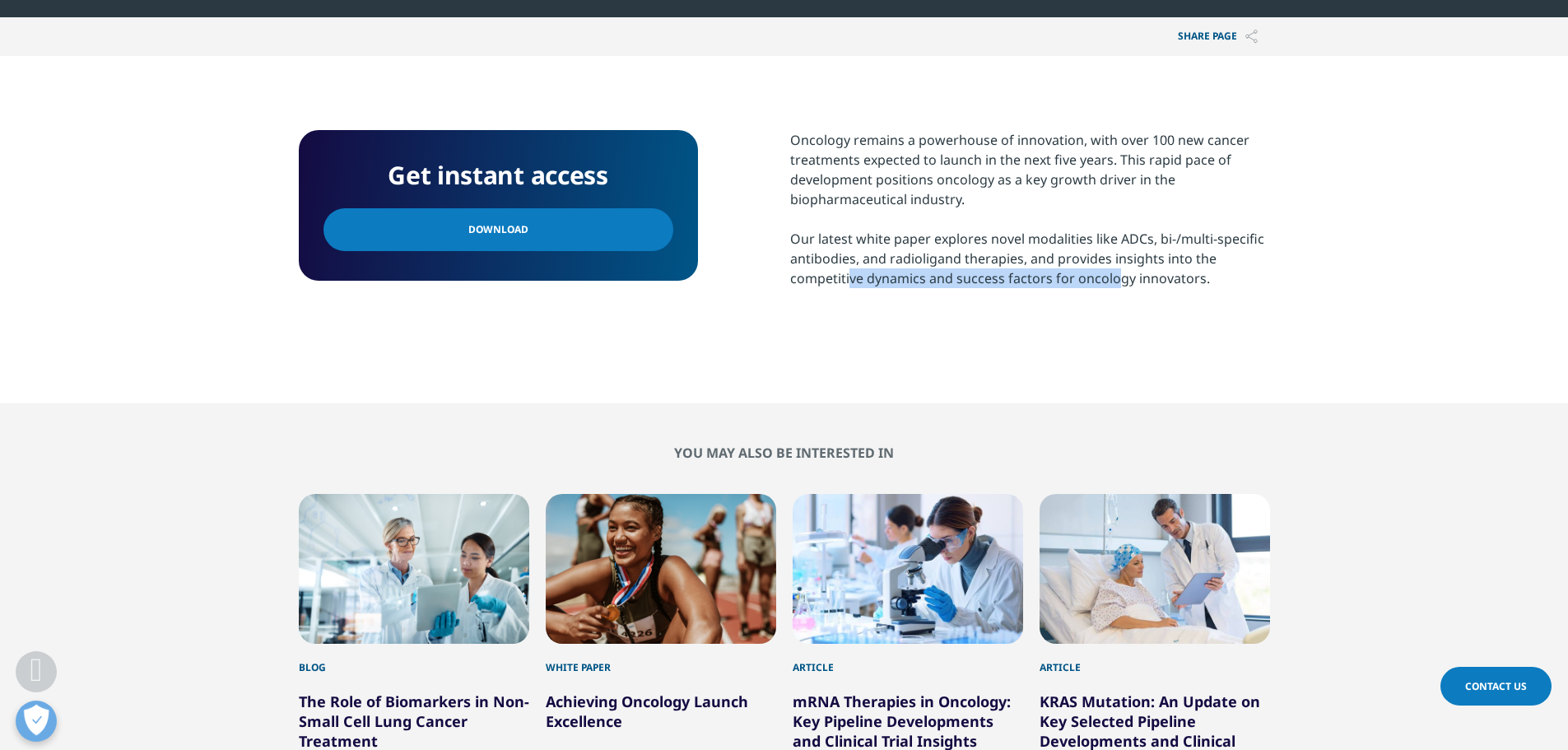drag, startPoint x: 846, startPoint y: 271, endPoint x: 1109, endPoint y: 301, distance: 264.7055 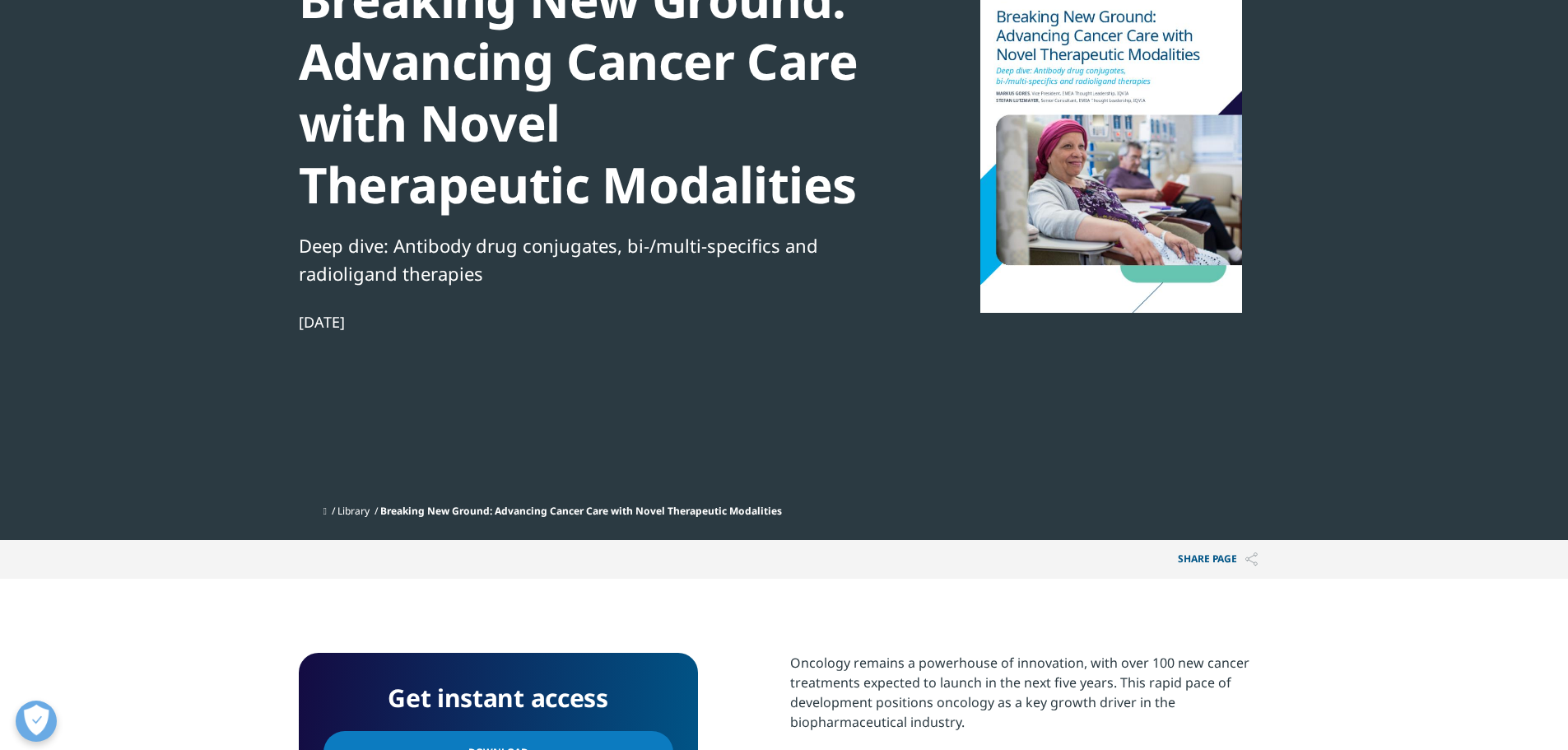 scroll, scrollTop: 0, scrollLeft: 0, axis: both 